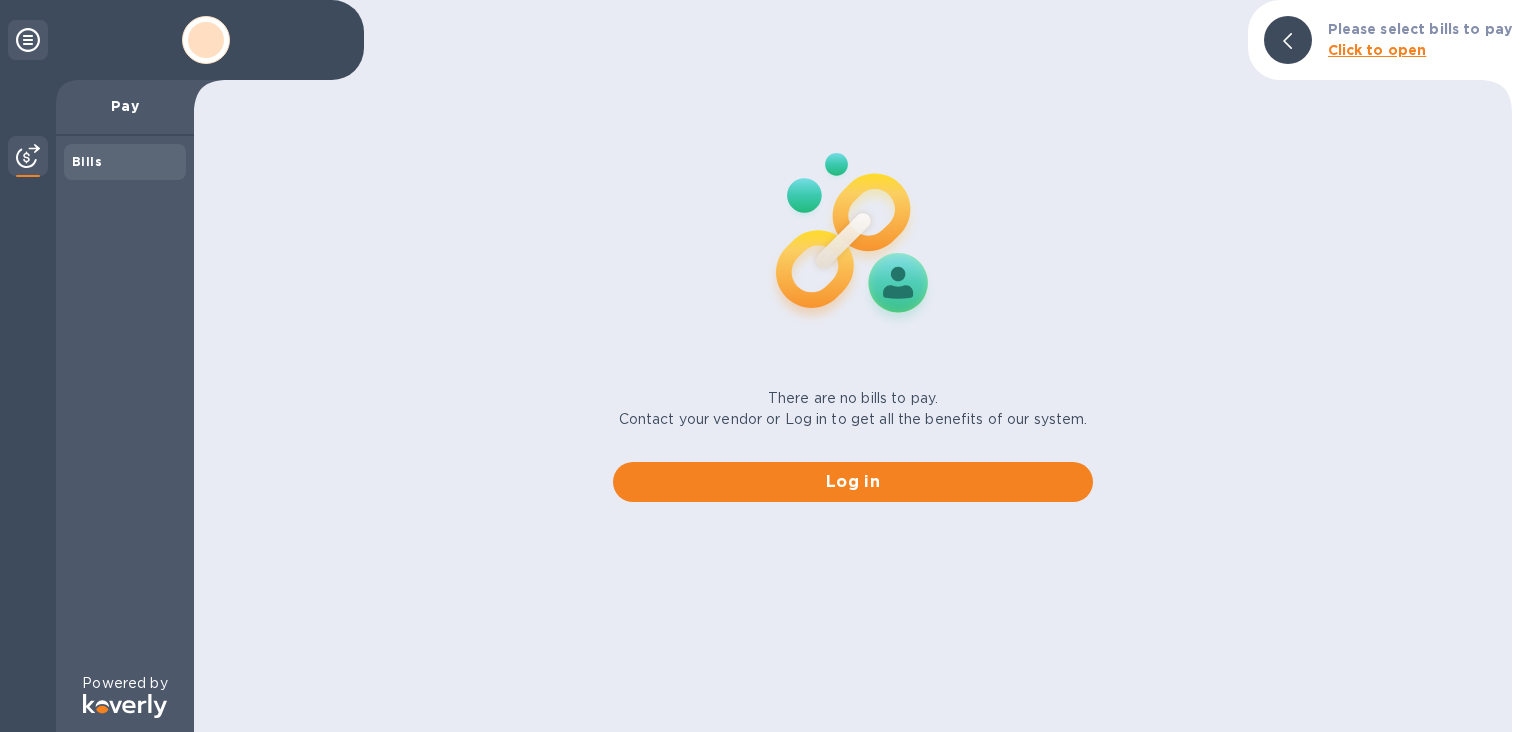 scroll, scrollTop: 0, scrollLeft: 0, axis: both 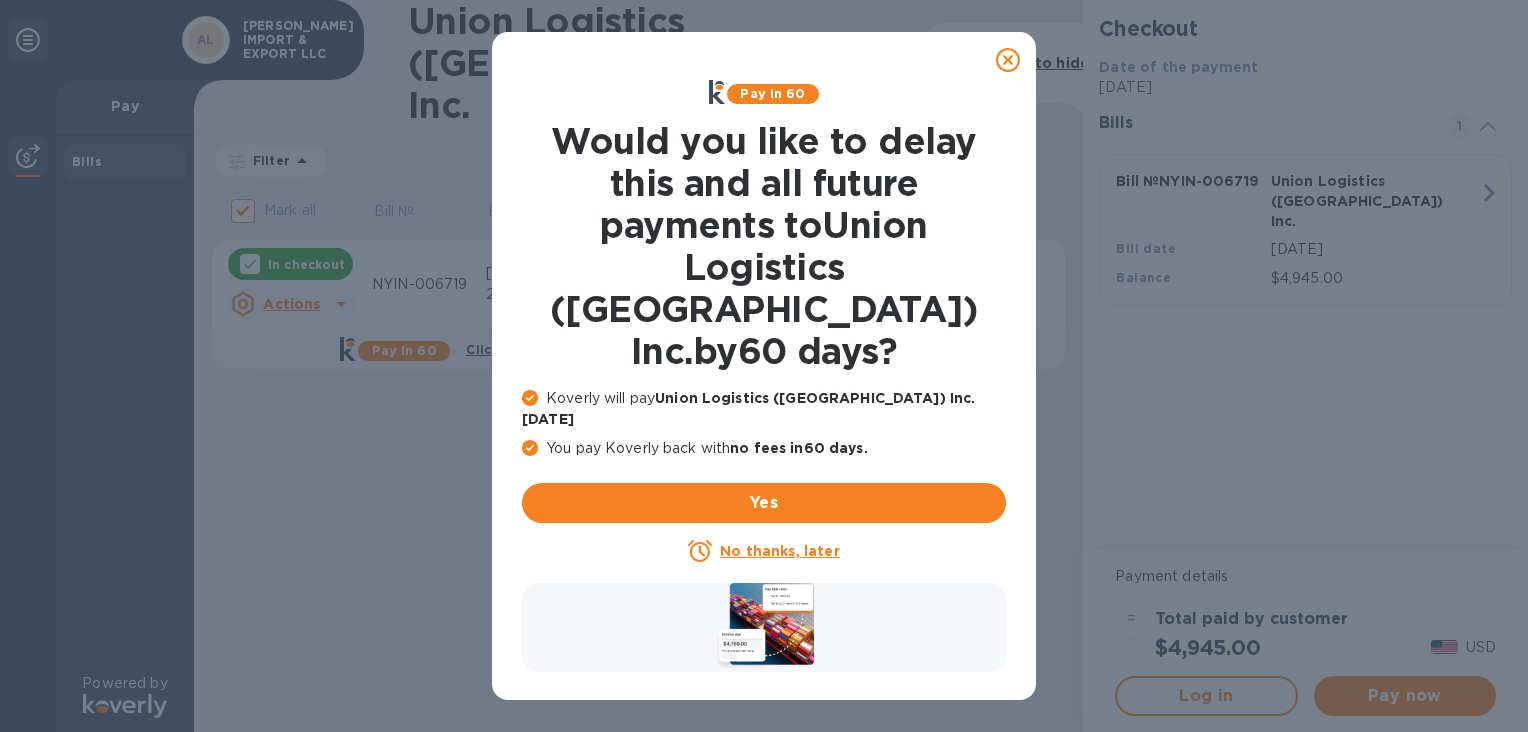 click on "No thanks, later" at bounding box center [779, 551] 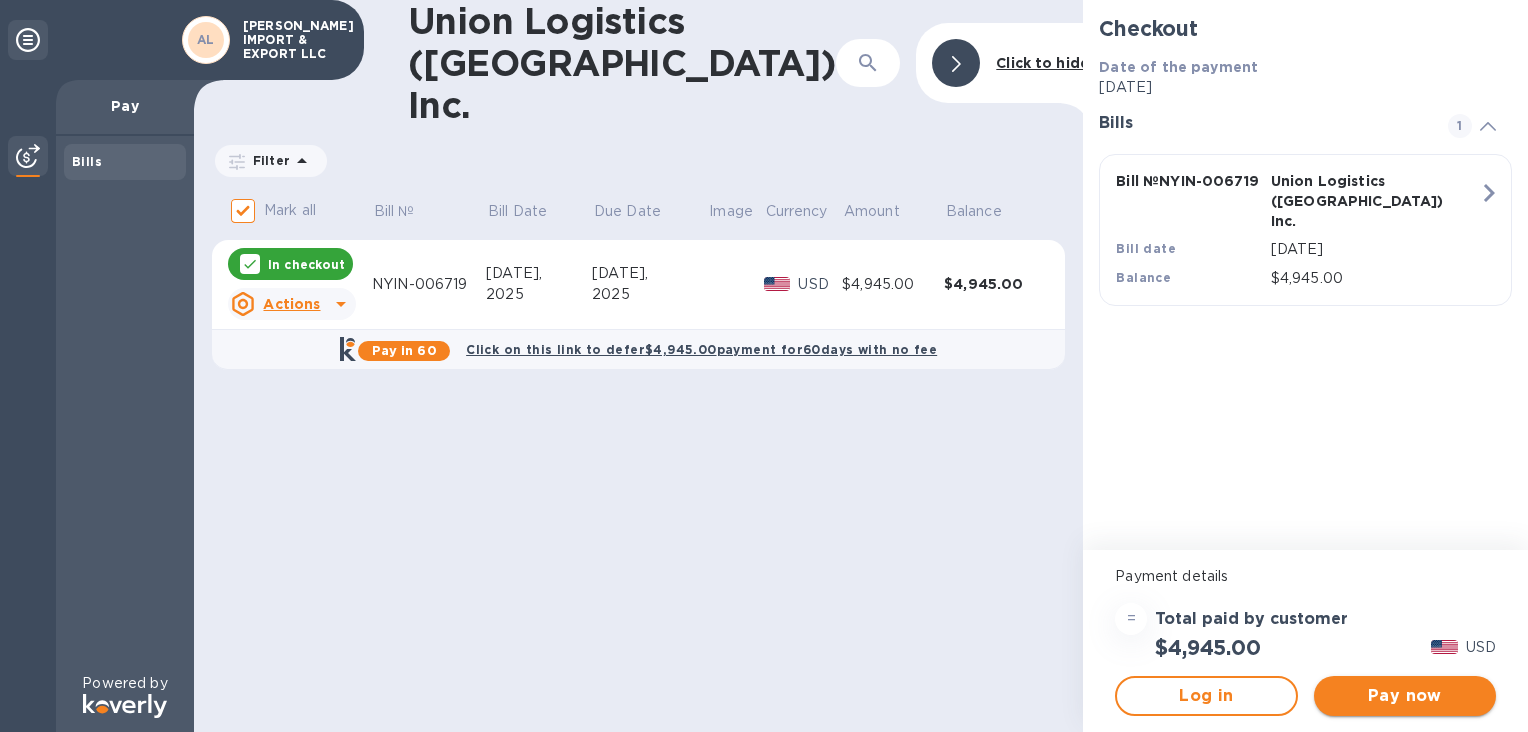 click on "Pay now" at bounding box center (1405, 696) 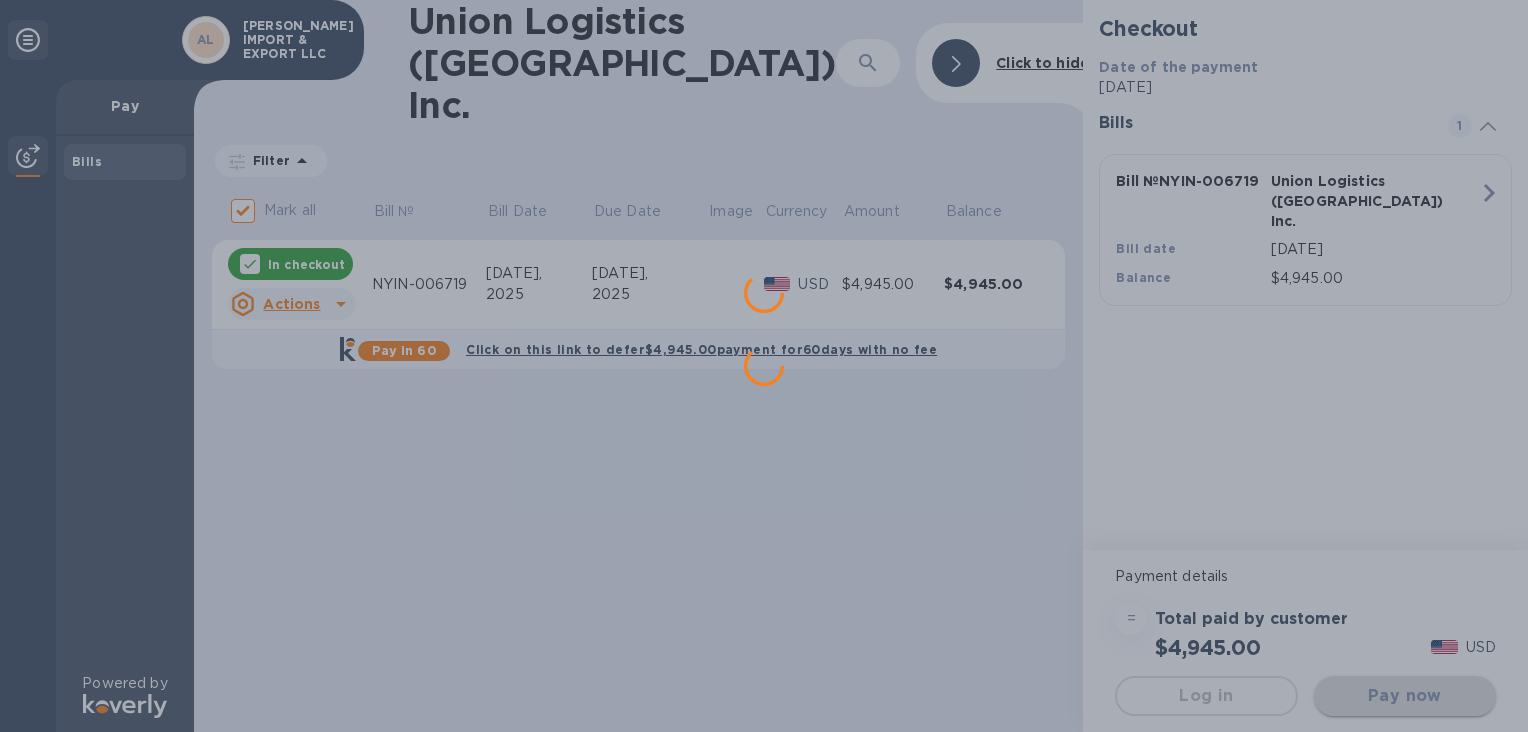 scroll, scrollTop: 0, scrollLeft: 0, axis: both 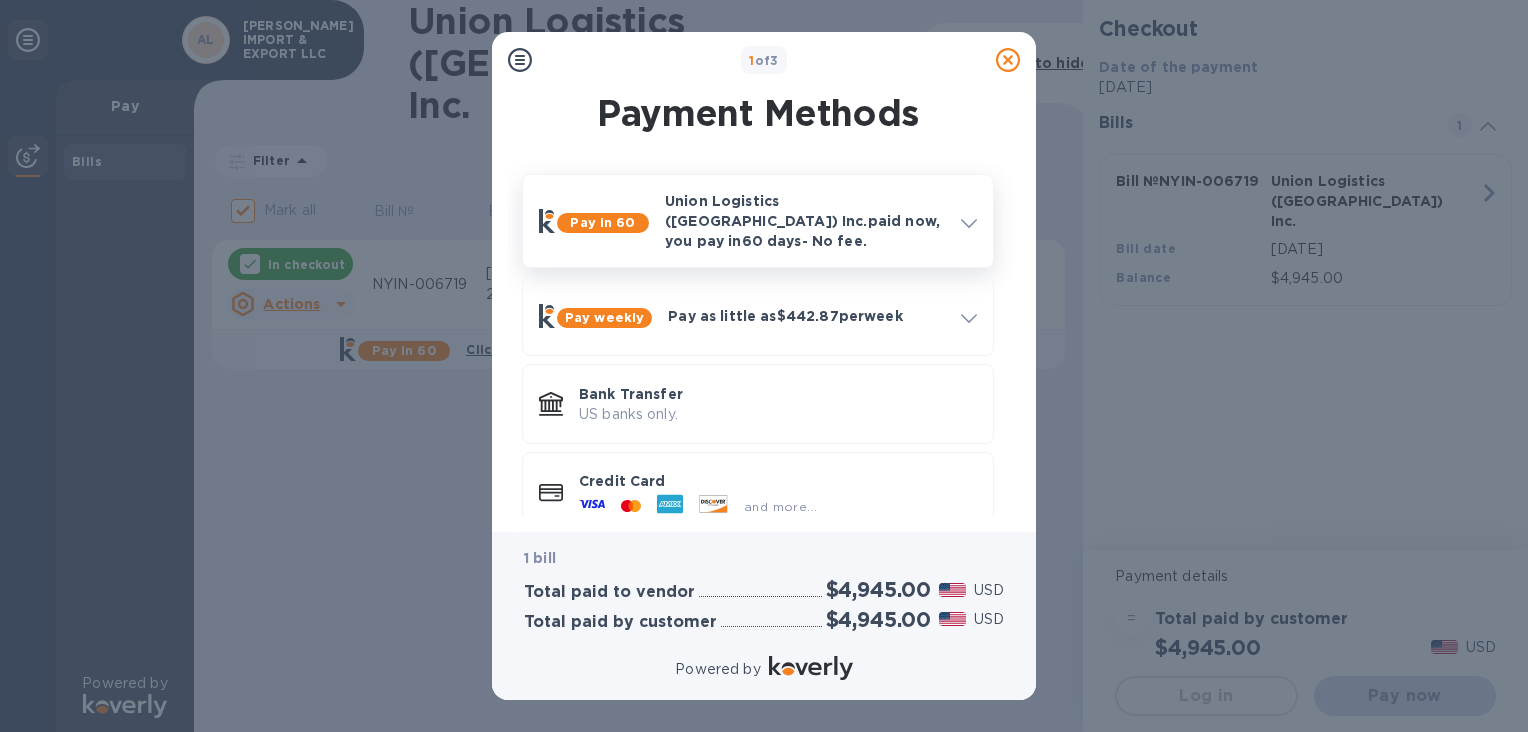 click on "Union Logistics ([GEOGRAPHIC_DATA]) Inc.  paid now, you pay [DATE]  - No fee." at bounding box center (805, 221) 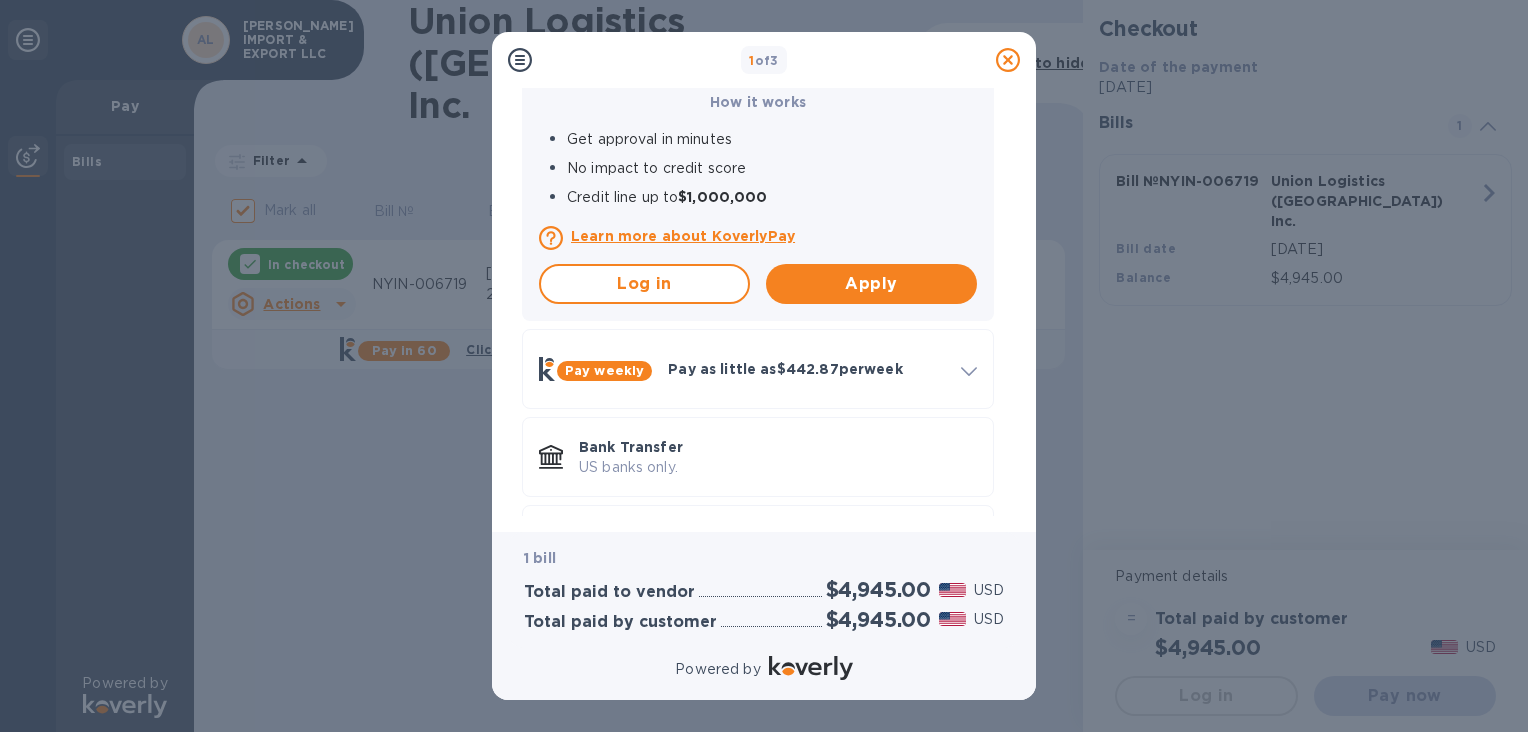 scroll, scrollTop: 461, scrollLeft: 0, axis: vertical 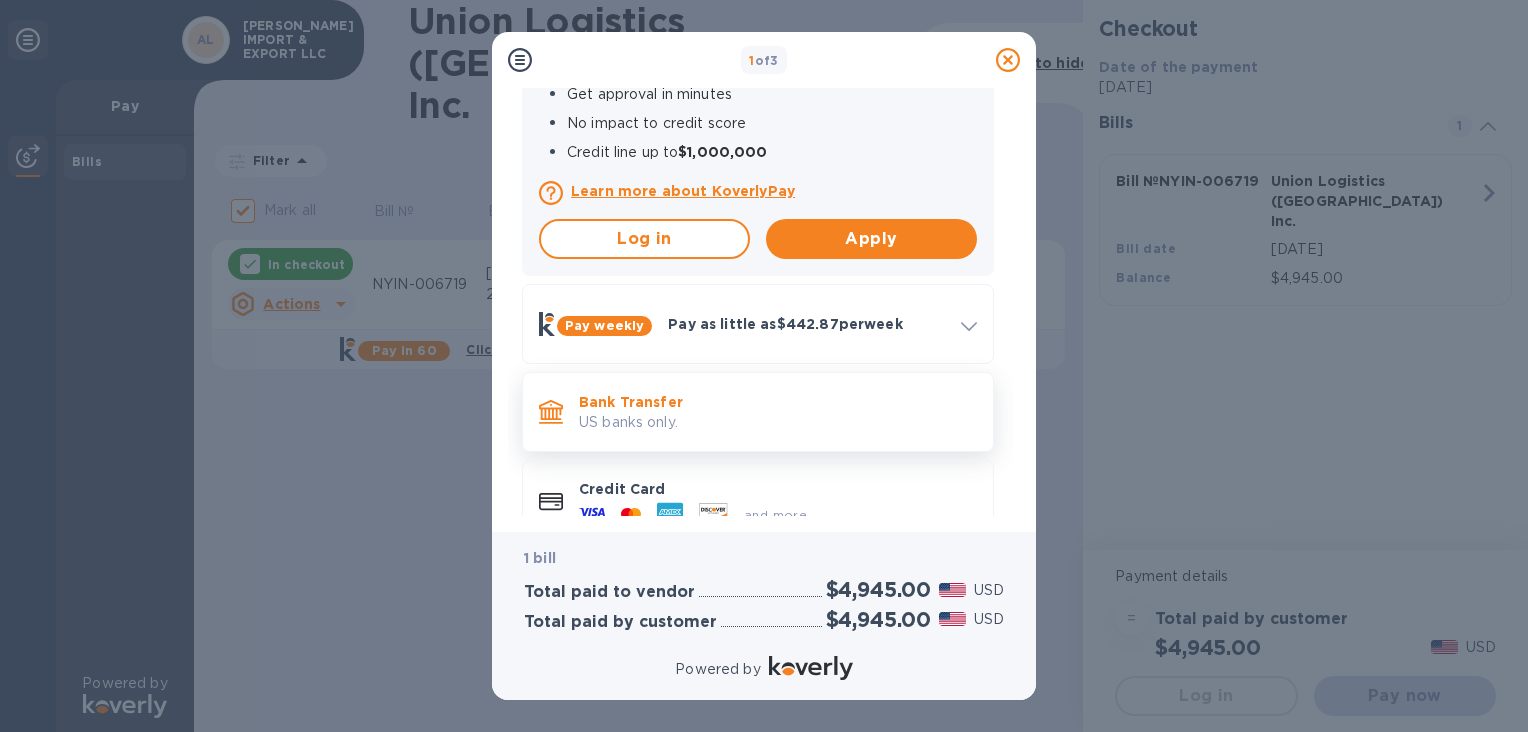 click on "Bank Transfer" at bounding box center [778, 402] 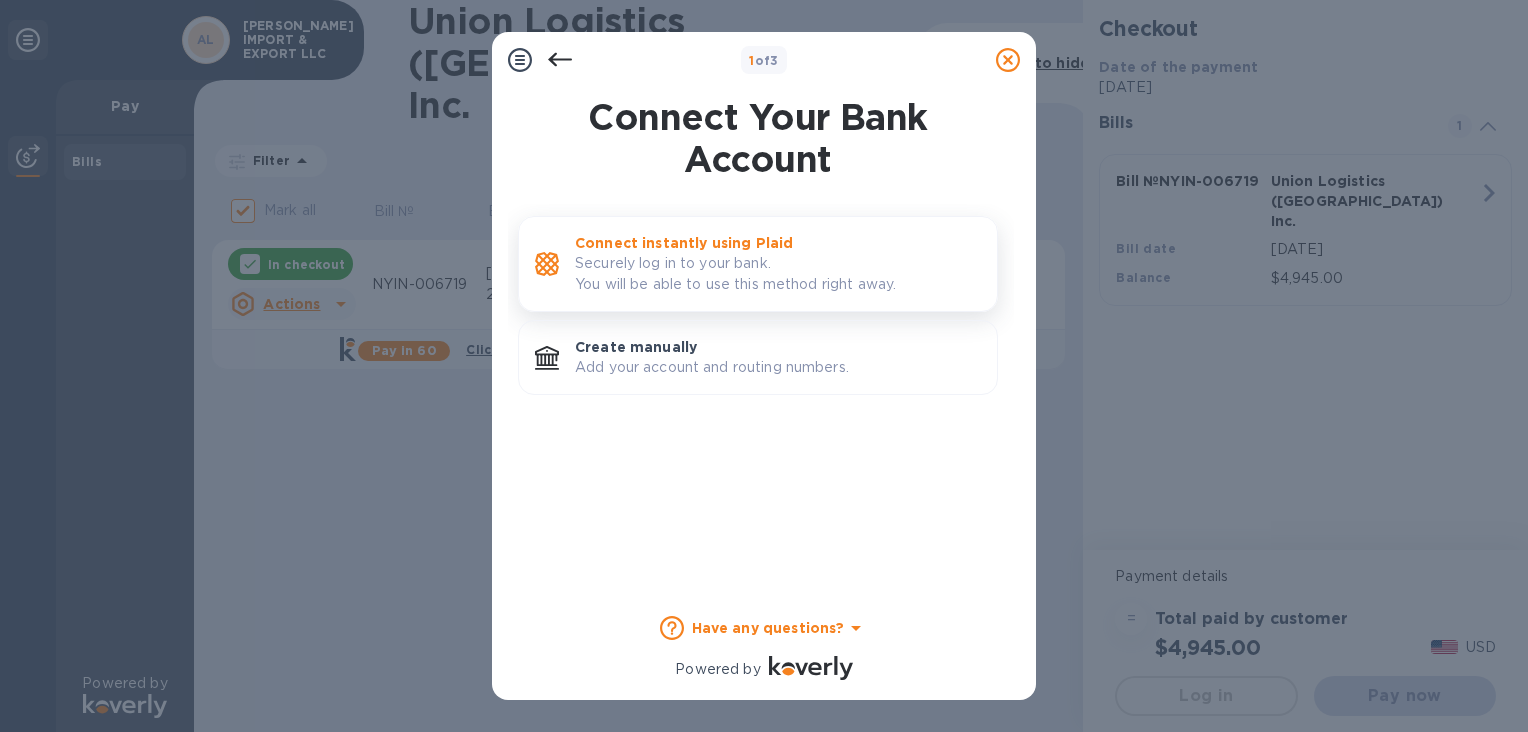click on "Connect instantly using Plaid" at bounding box center [778, 243] 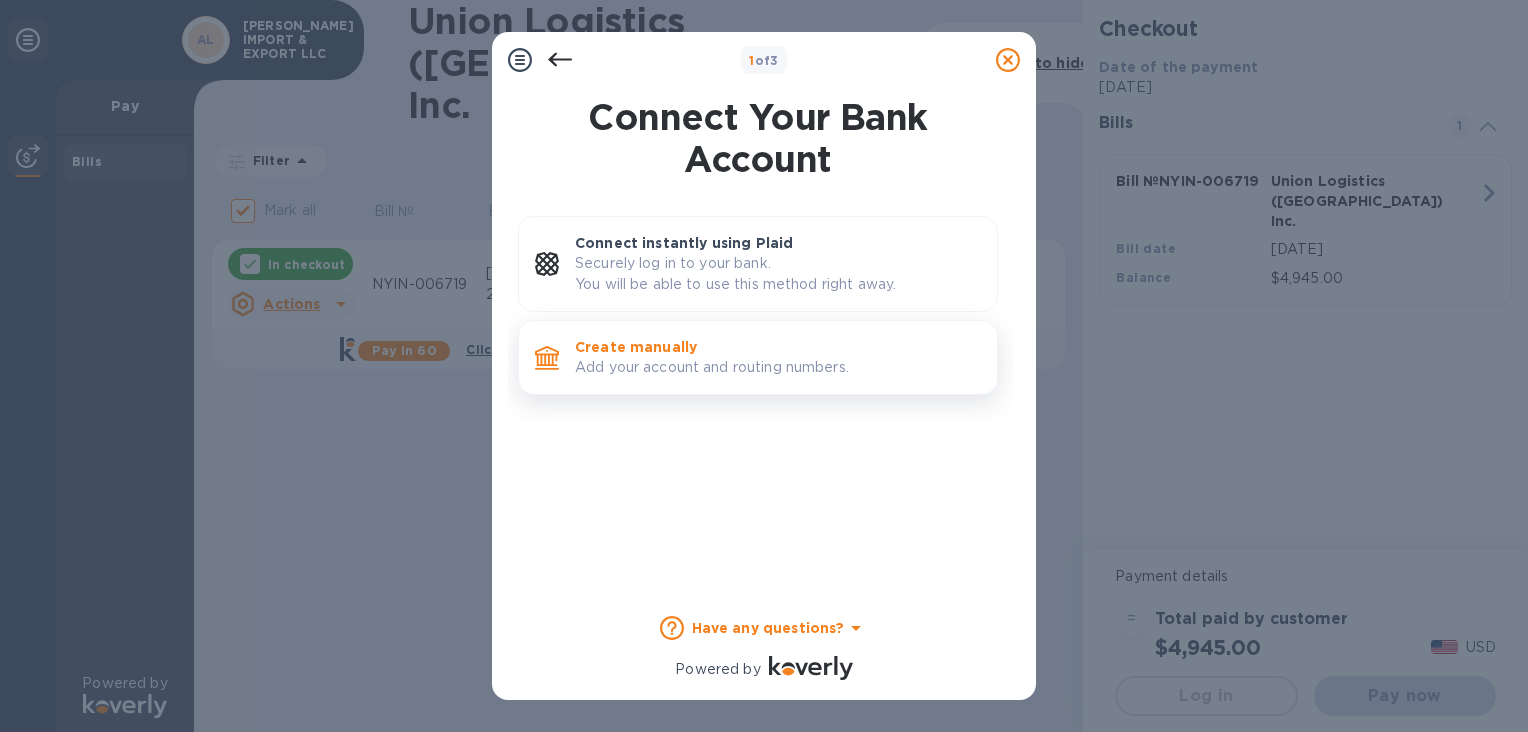 click on "Create manually" at bounding box center [778, 347] 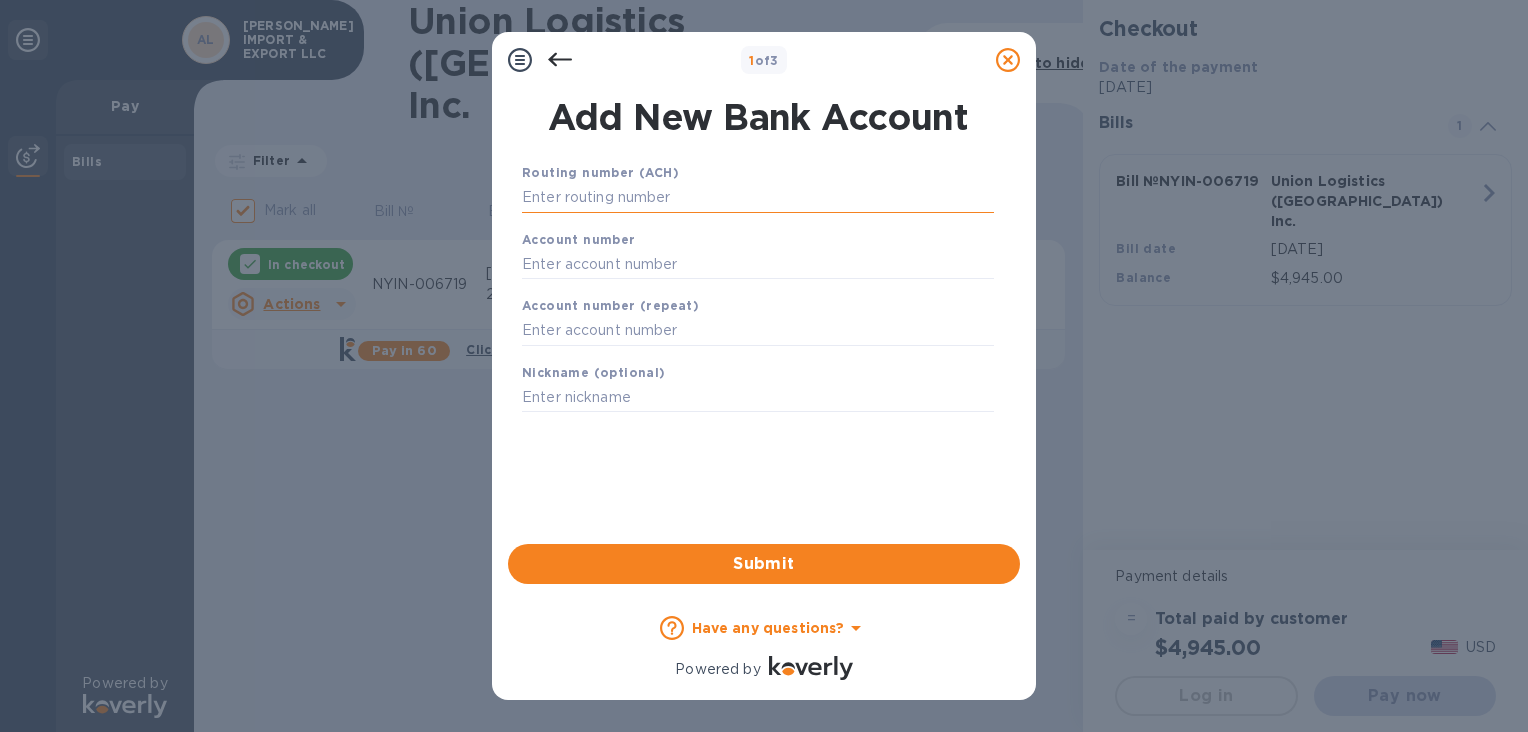 click at bounding box center [758, 198] 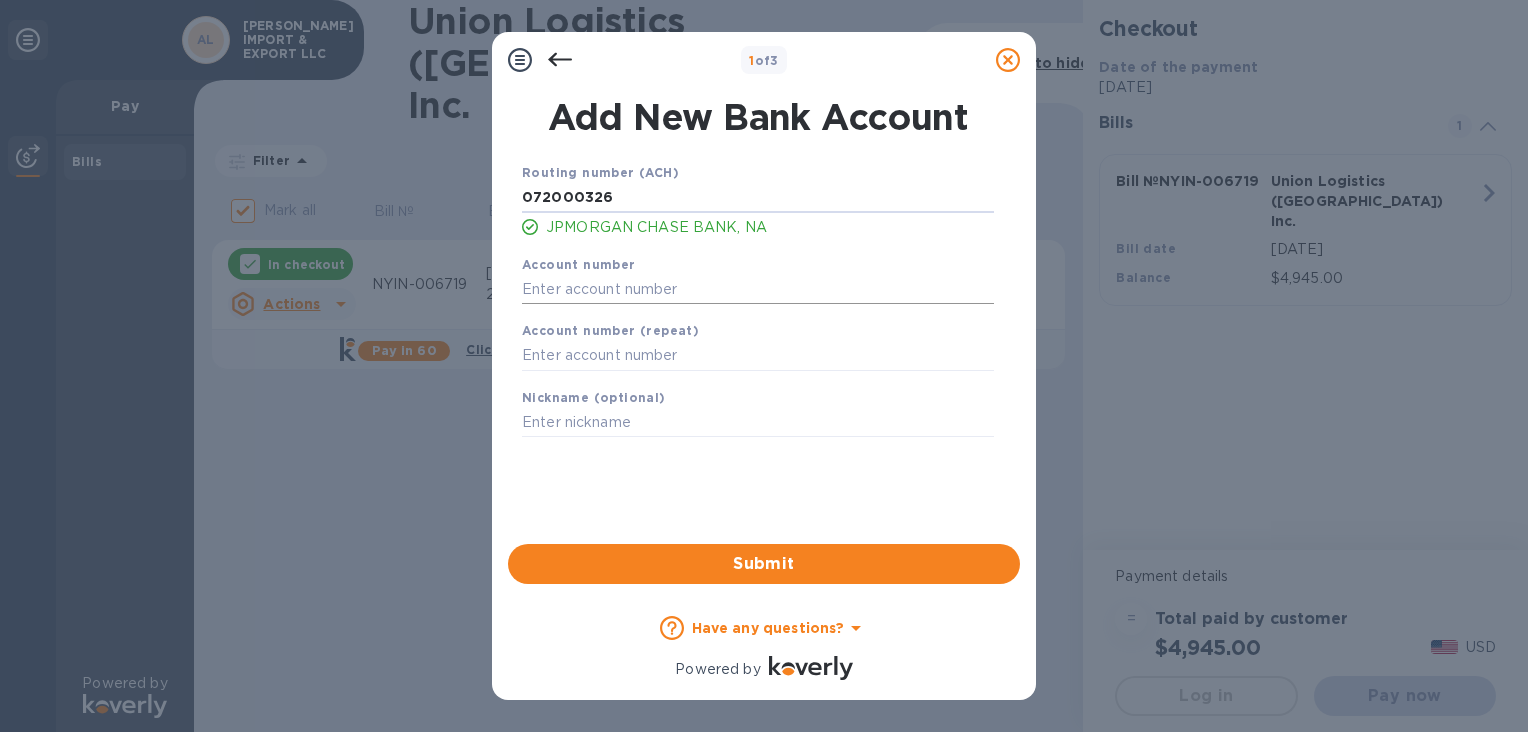 type on "072000326" 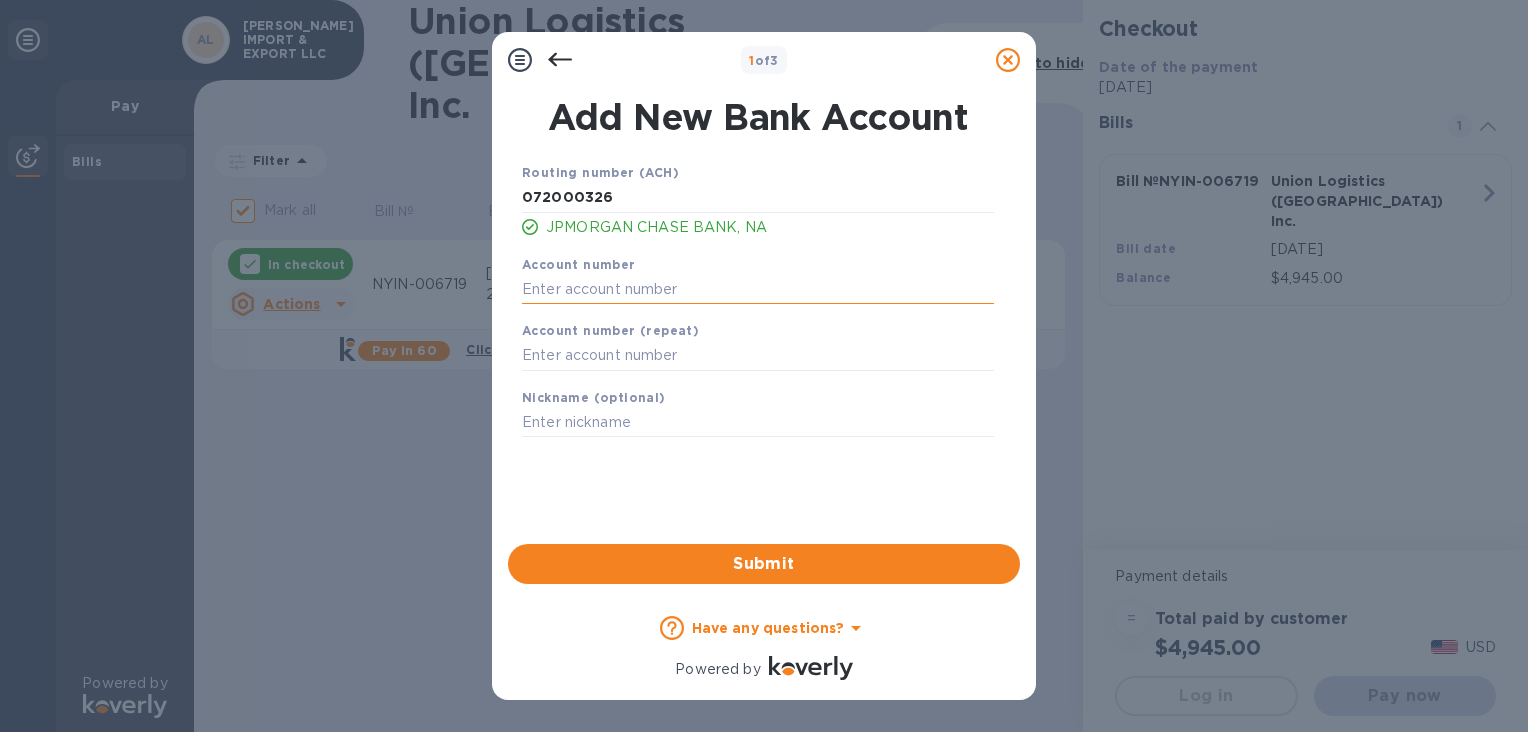 click at bounding box center [758, 289] 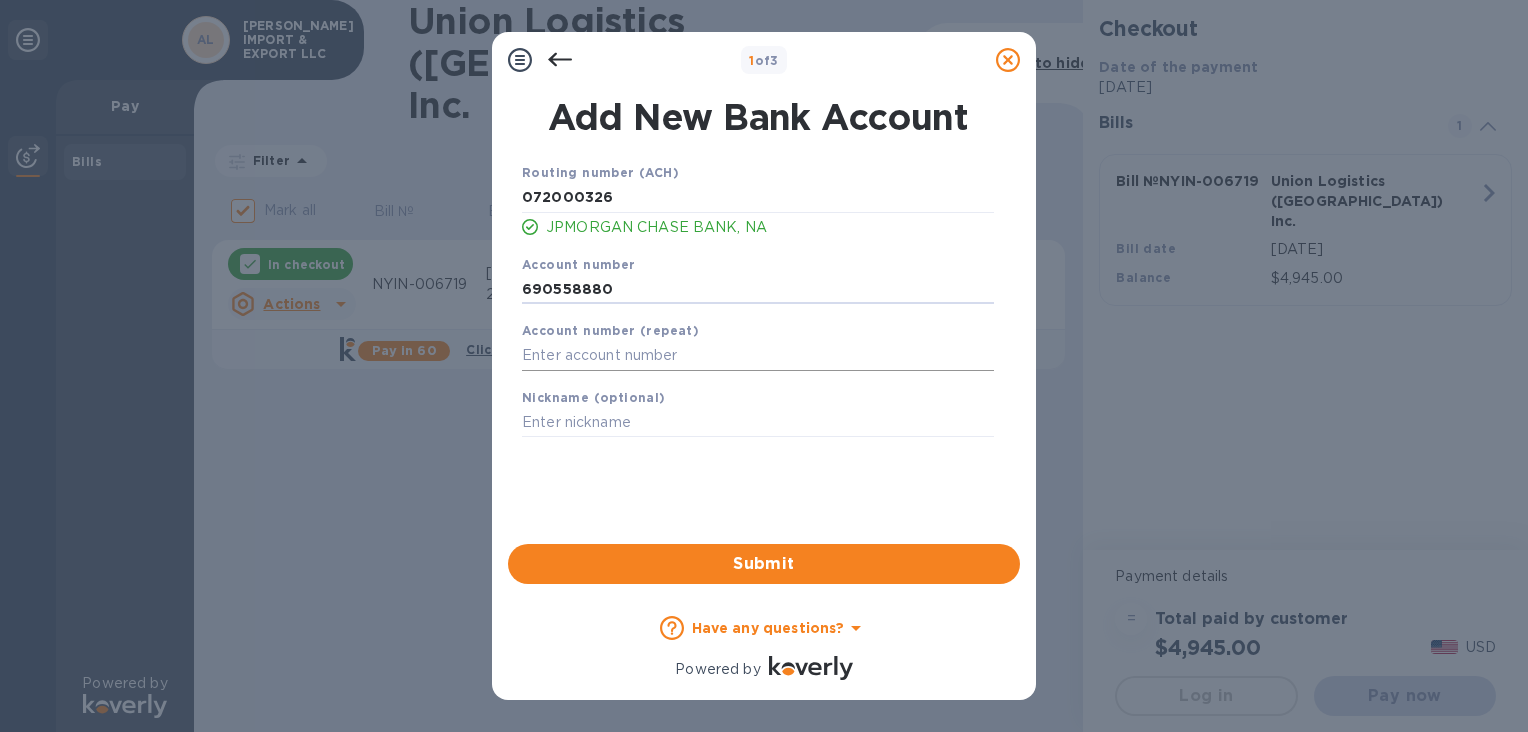 type on "690558880" 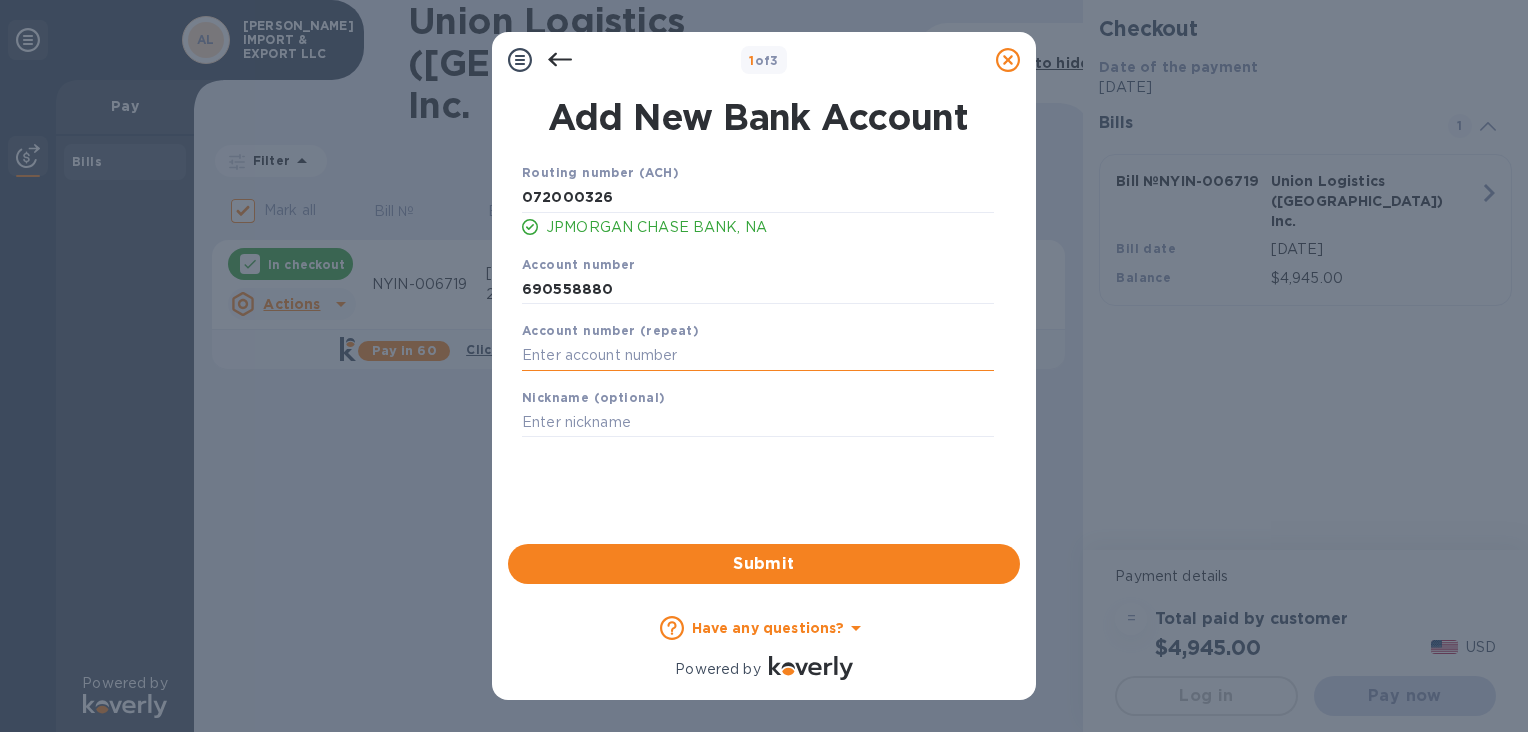 click at bounding box center [758, 356] 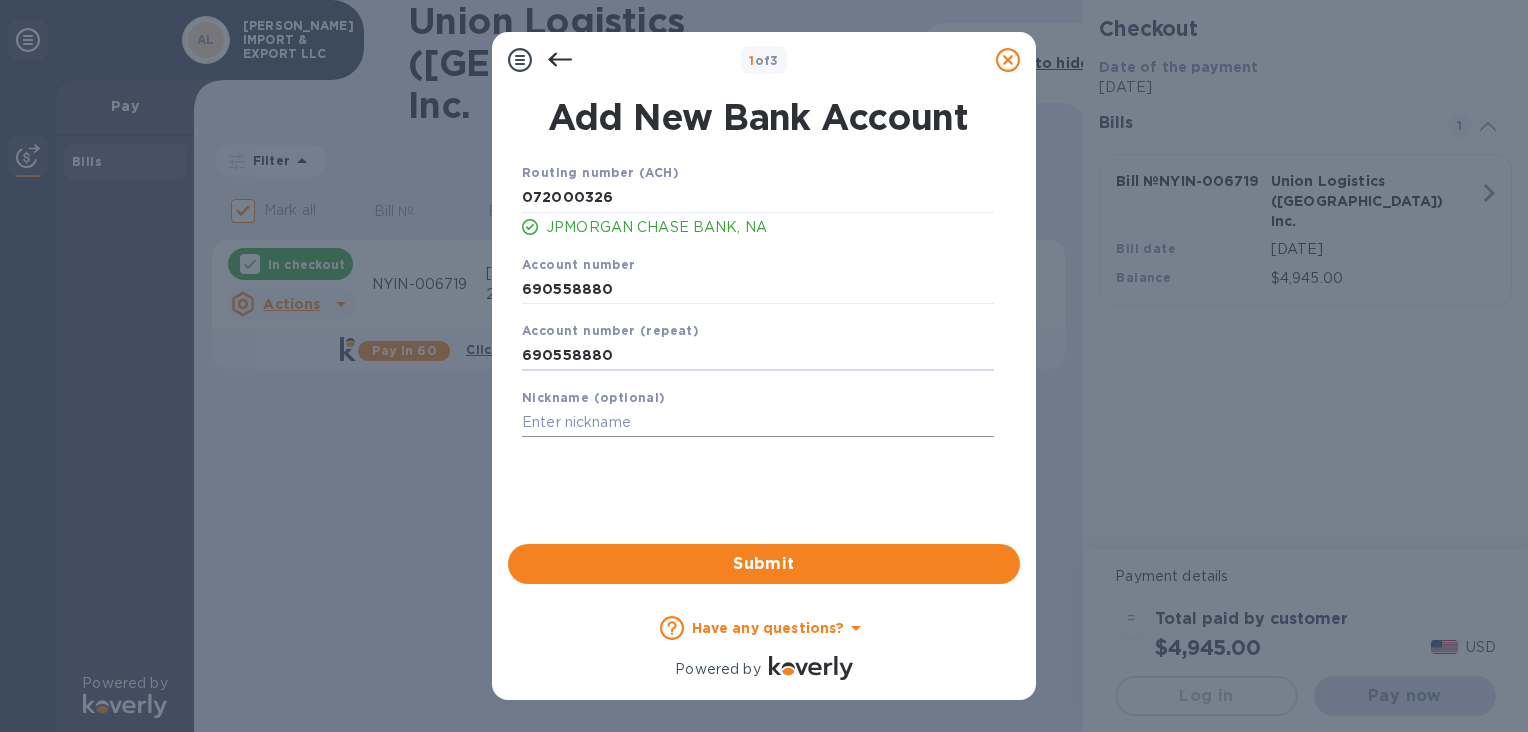type on "690558880" 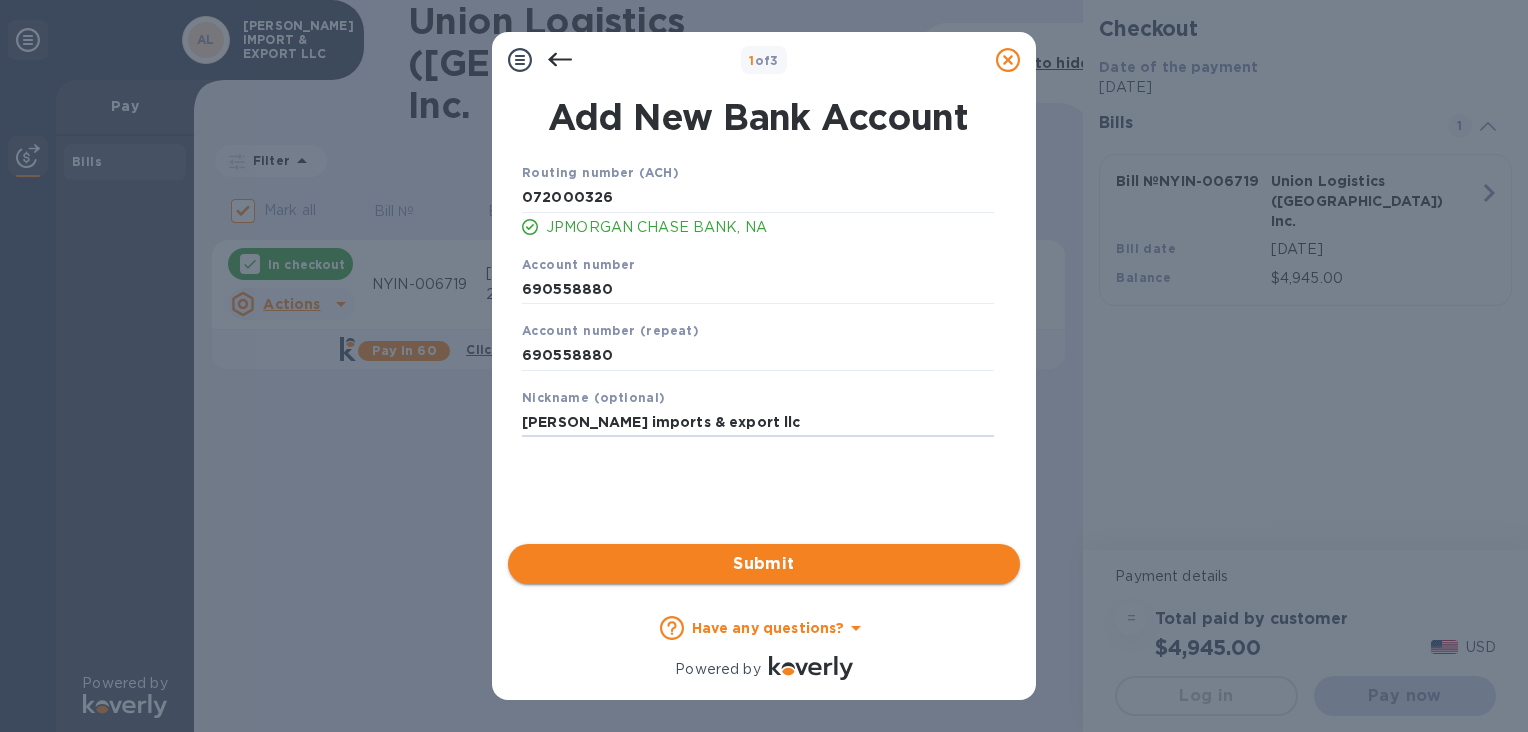 type on "[PERSON_NAME] imports & export llc" 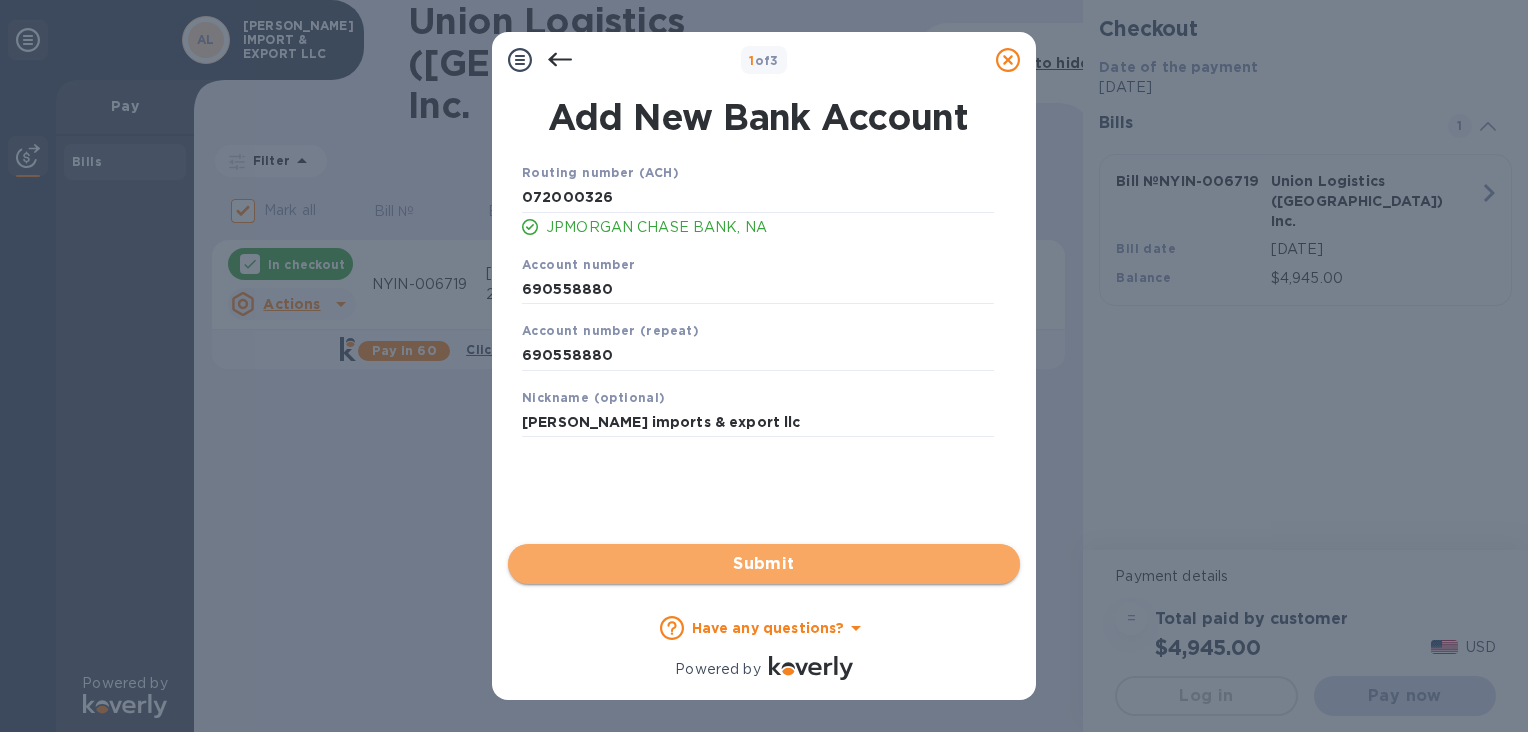 click on "Submit" at bounding box center [764, 564] 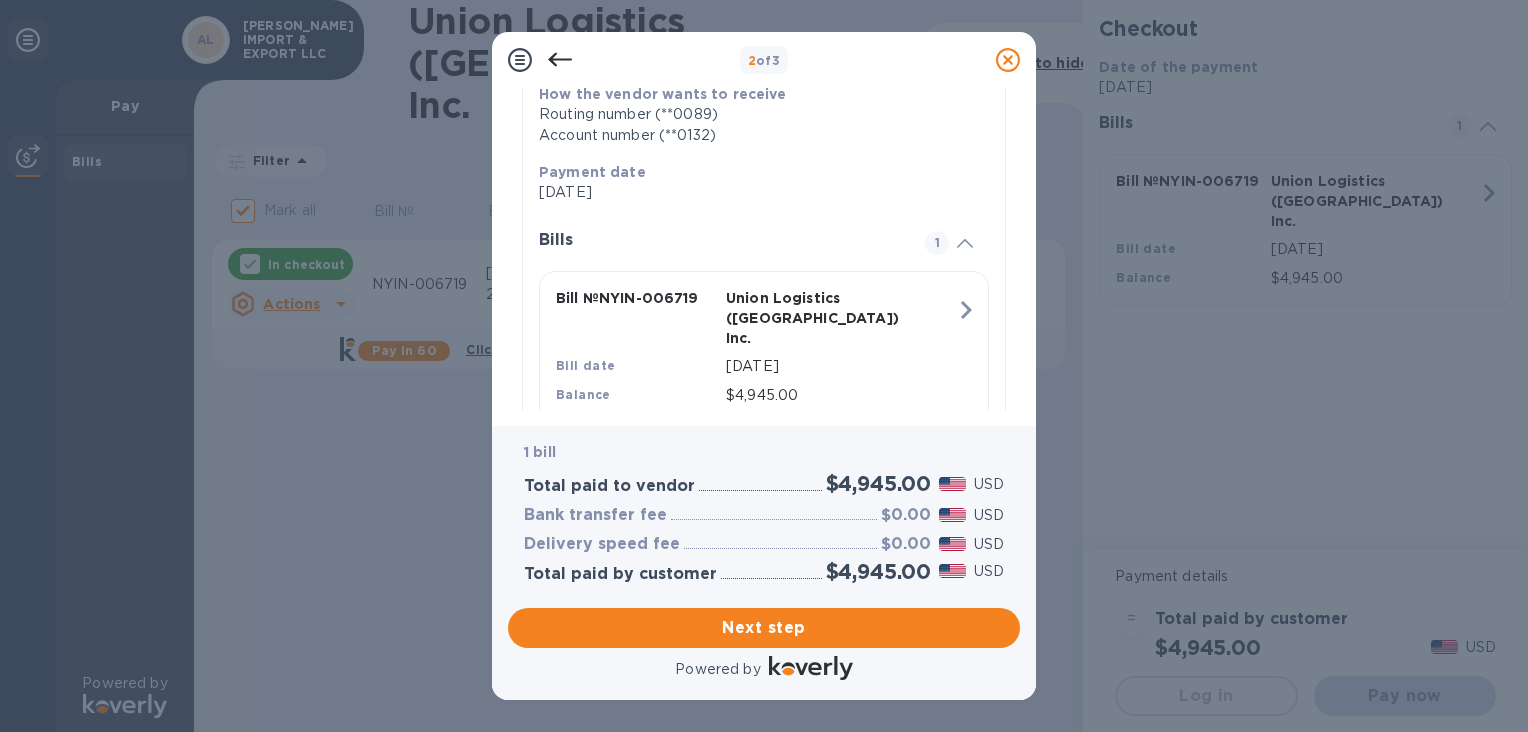 scroll, scrollTop: 382, scrollLeft: 0, axis: vertical 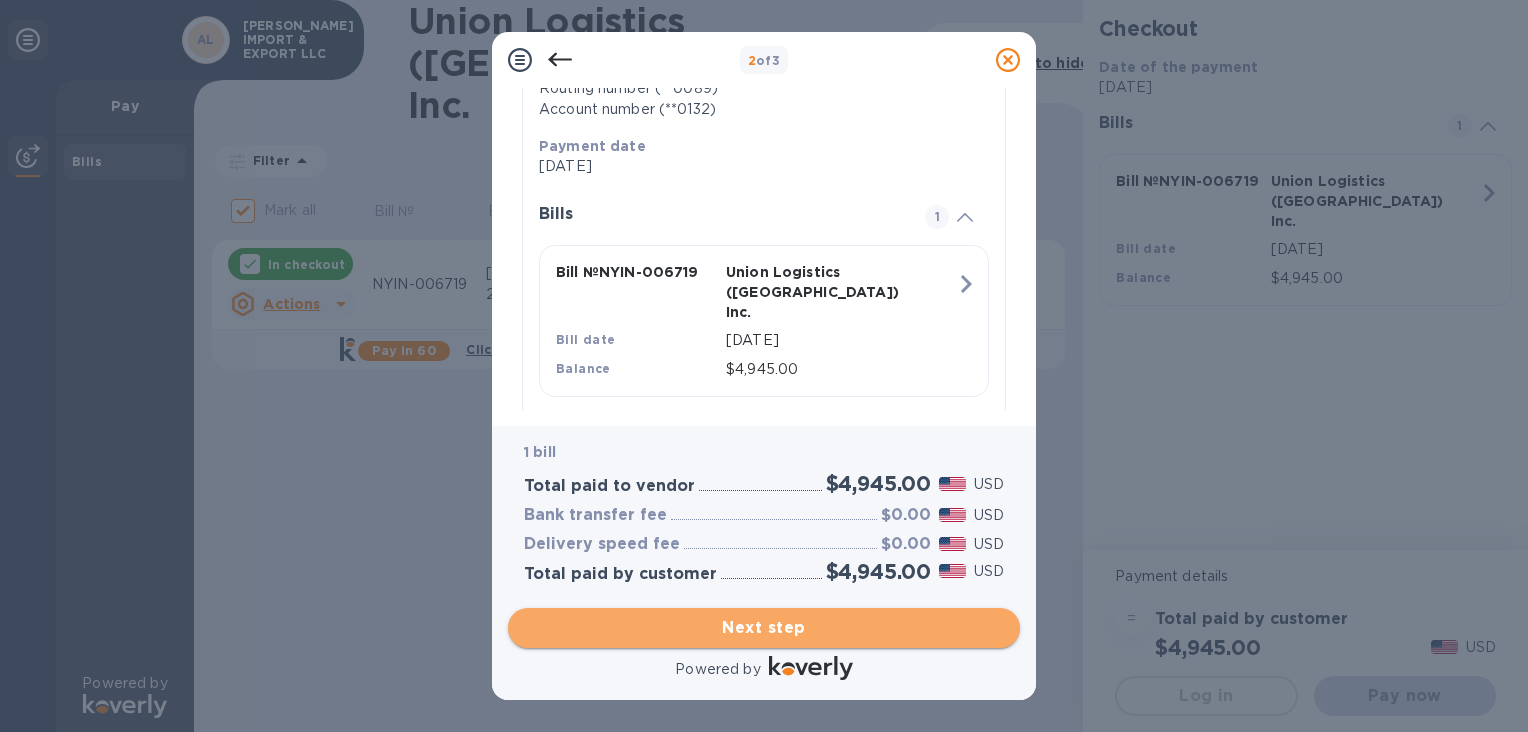 click on "Next step" at bounding box center (764, 628) 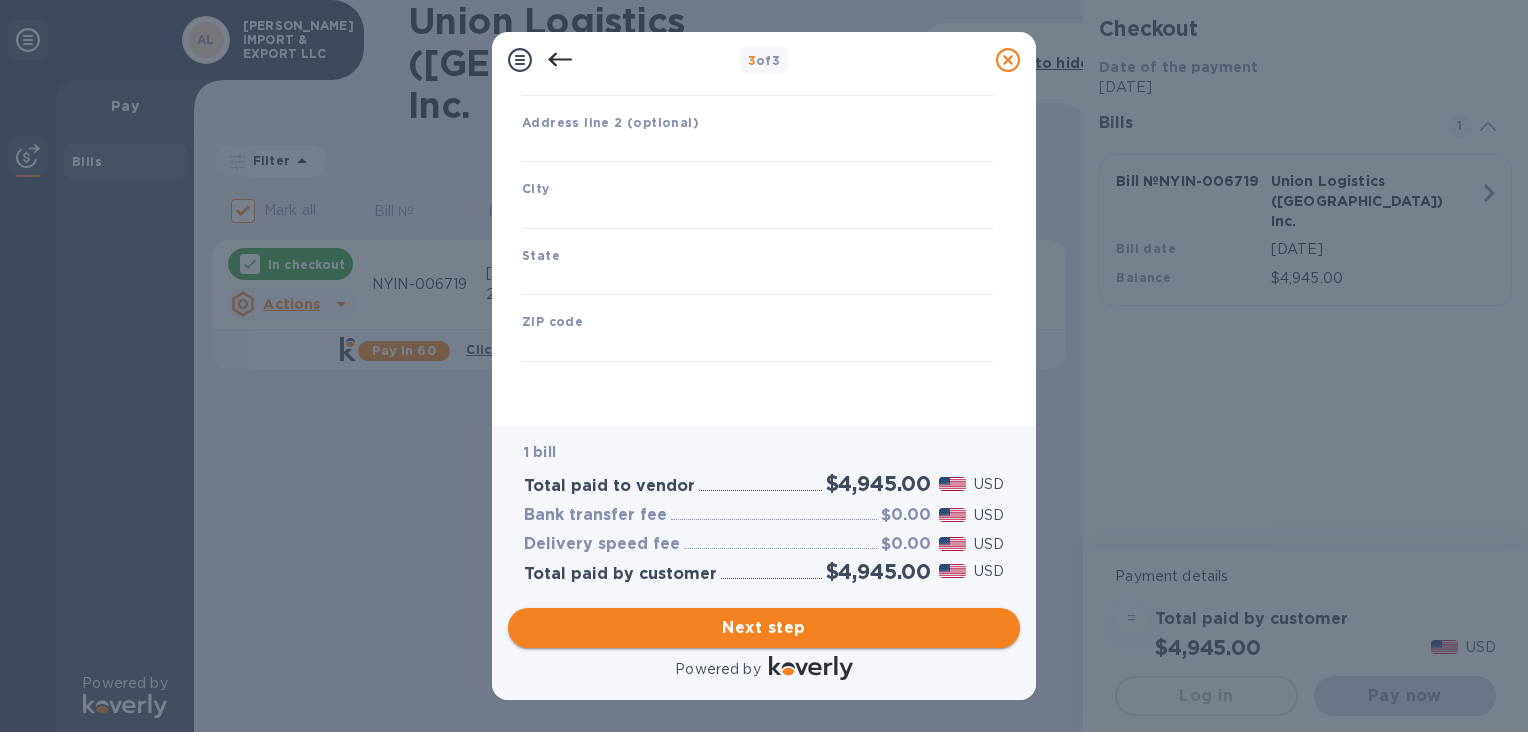 type on "[GEOGRAPHIC_DATA]" 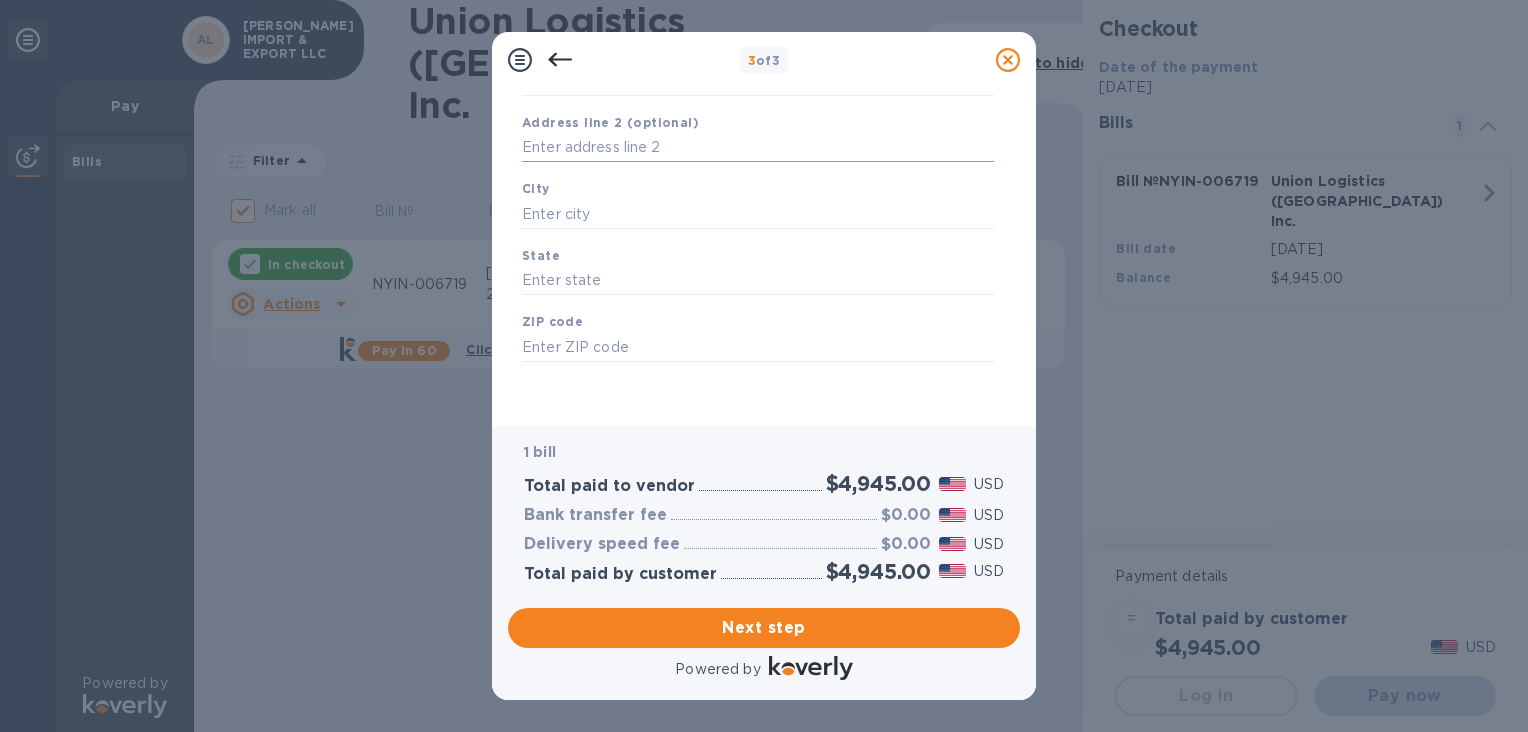click at bounding box center [758, 148] 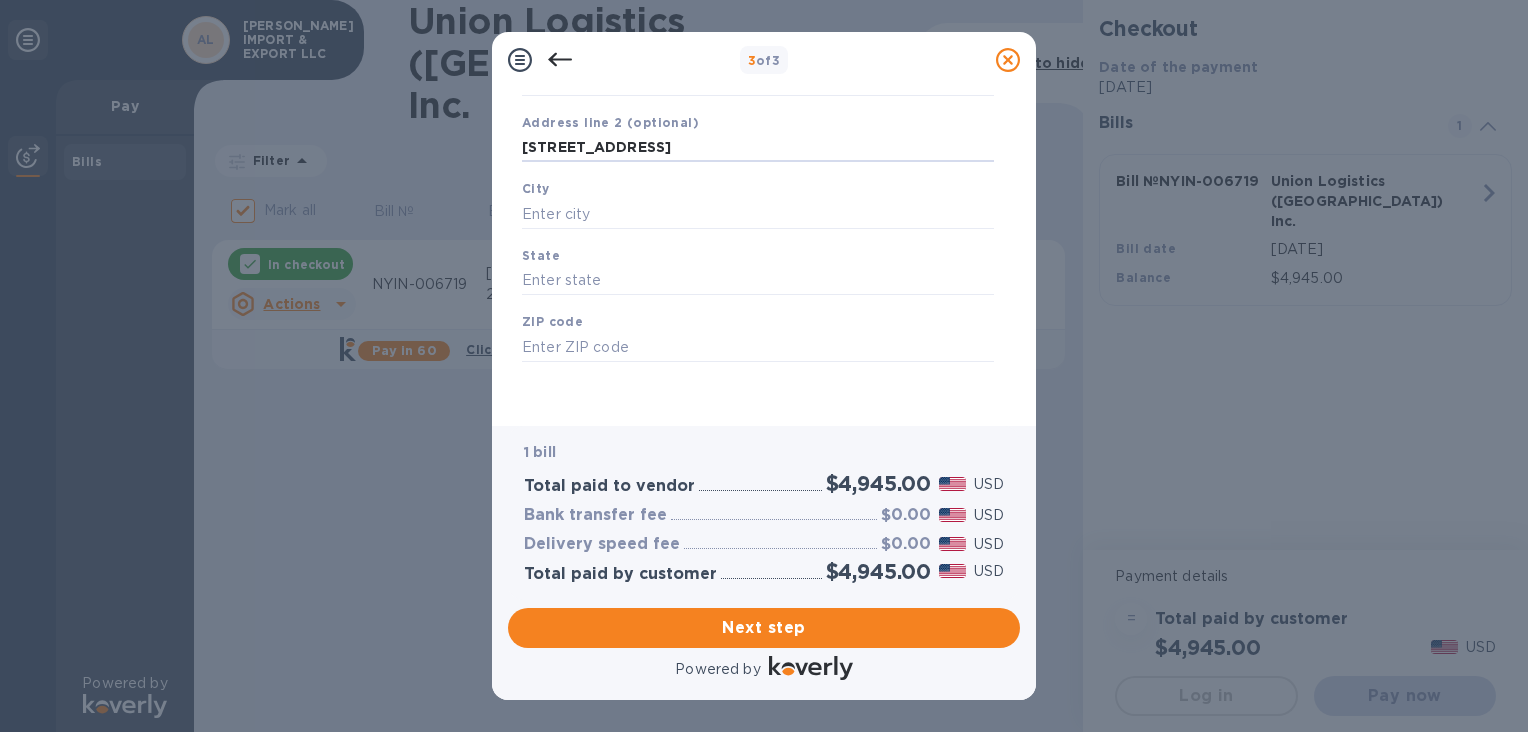type on "[STREET_ADDRESS]" 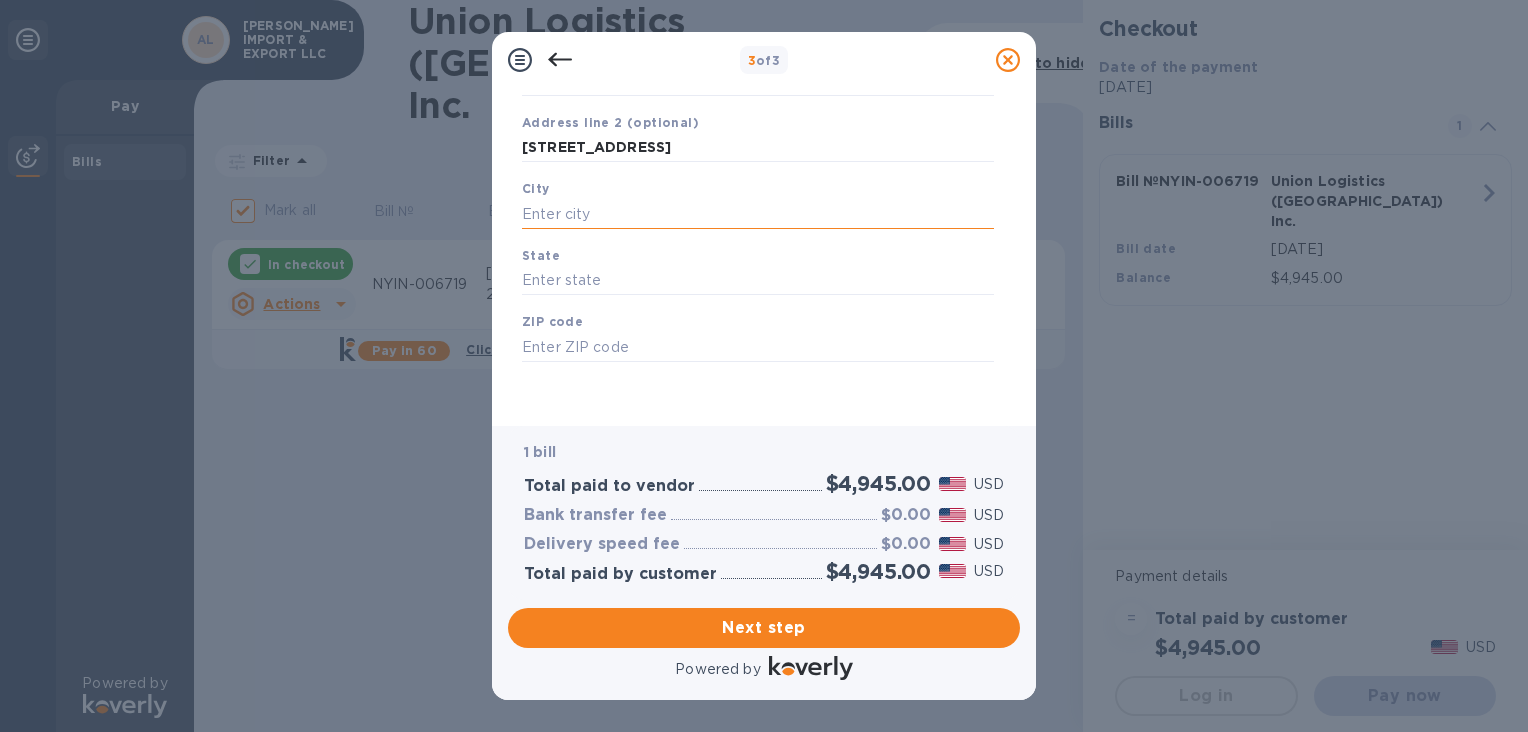 click at bounding box center [758, 214] 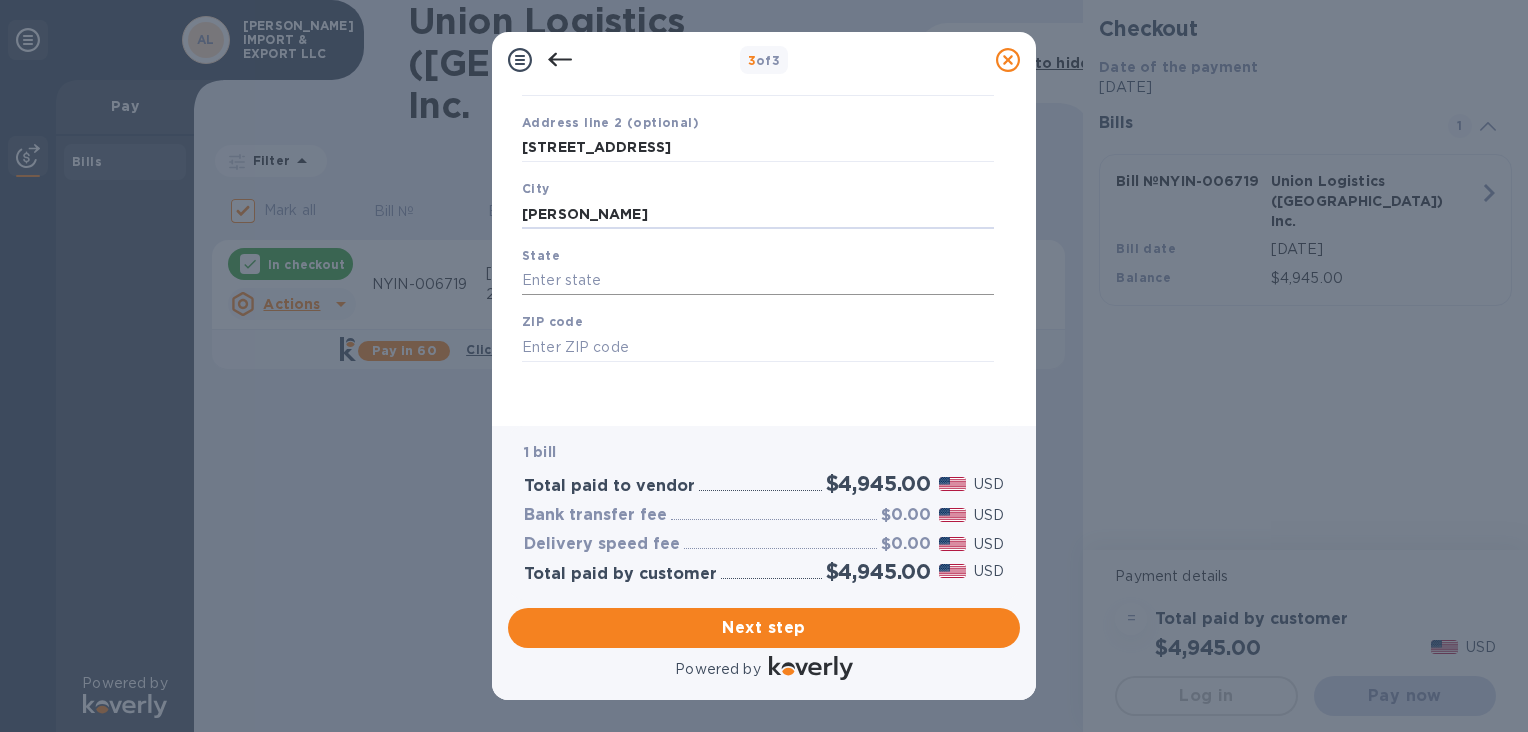 type on "[PERSON_NAME]" 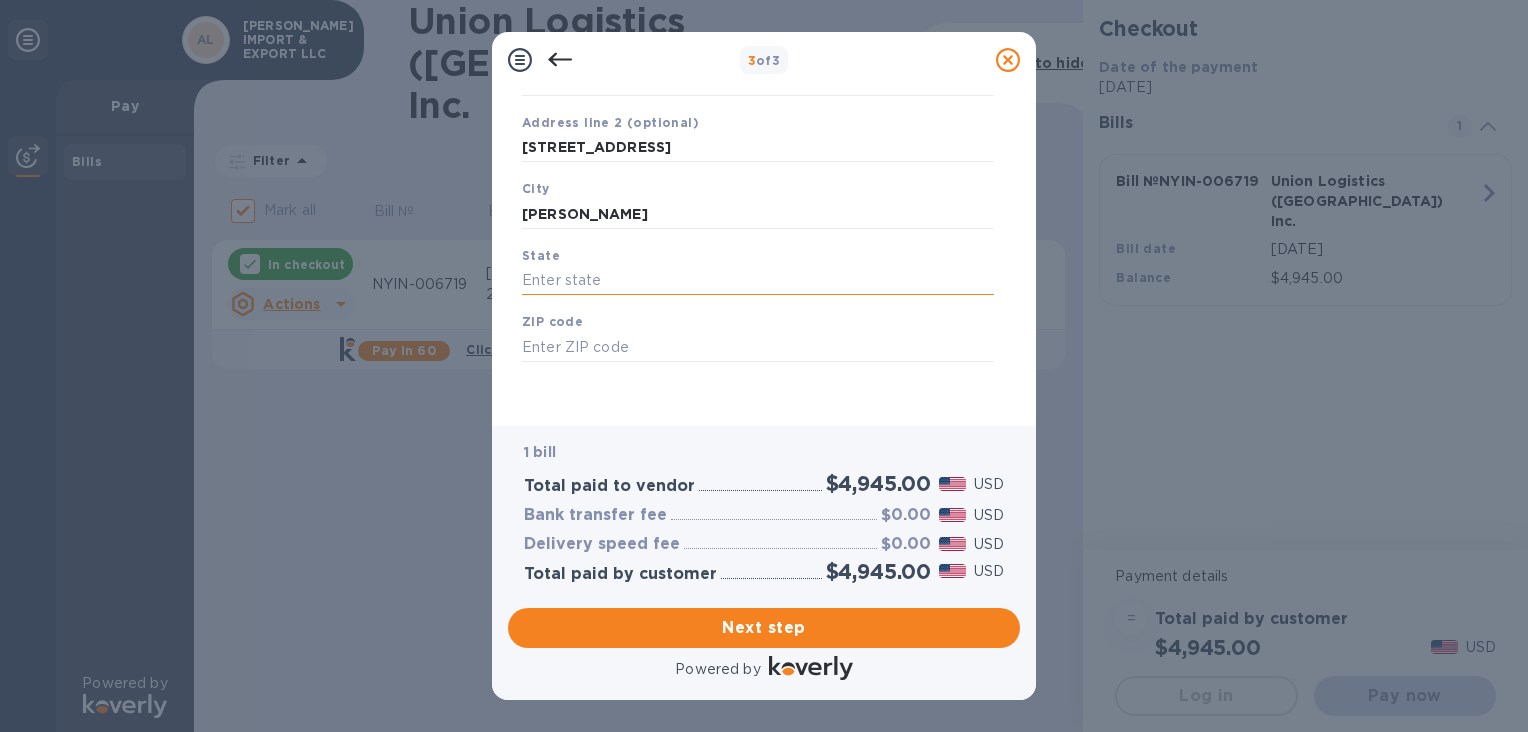 click at bounding box center (758, 281) 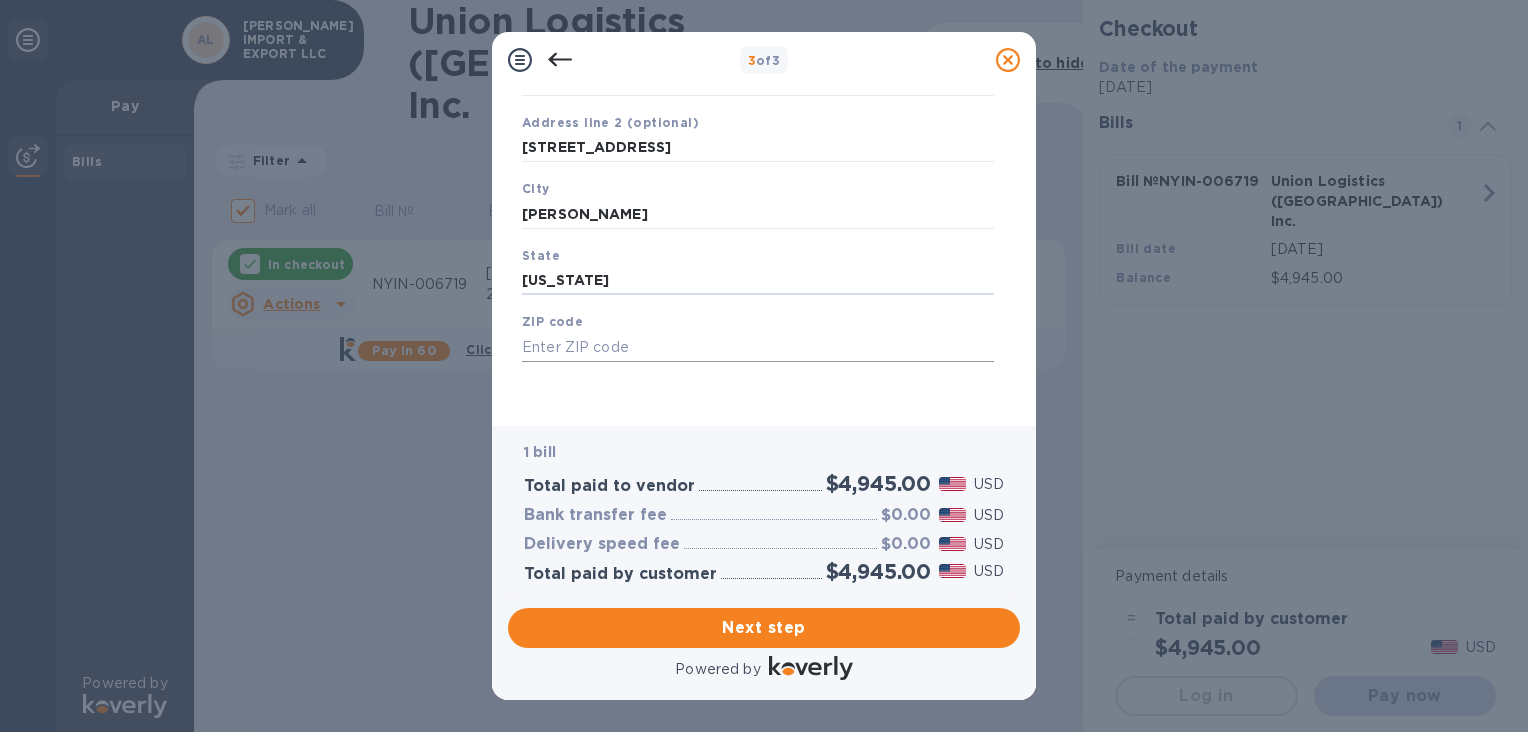 type on "[US_STATE]" 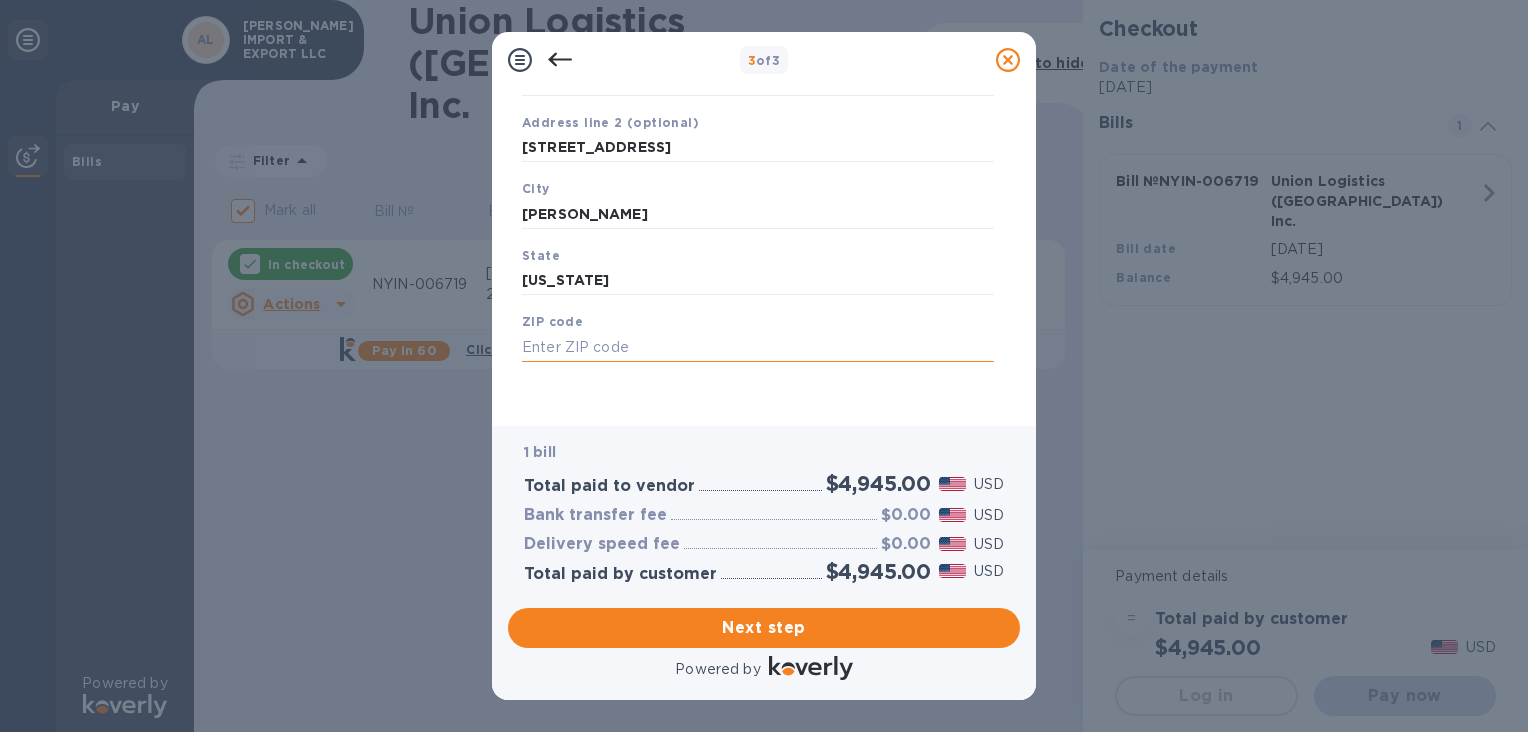 click at bounding box center [758, 347] 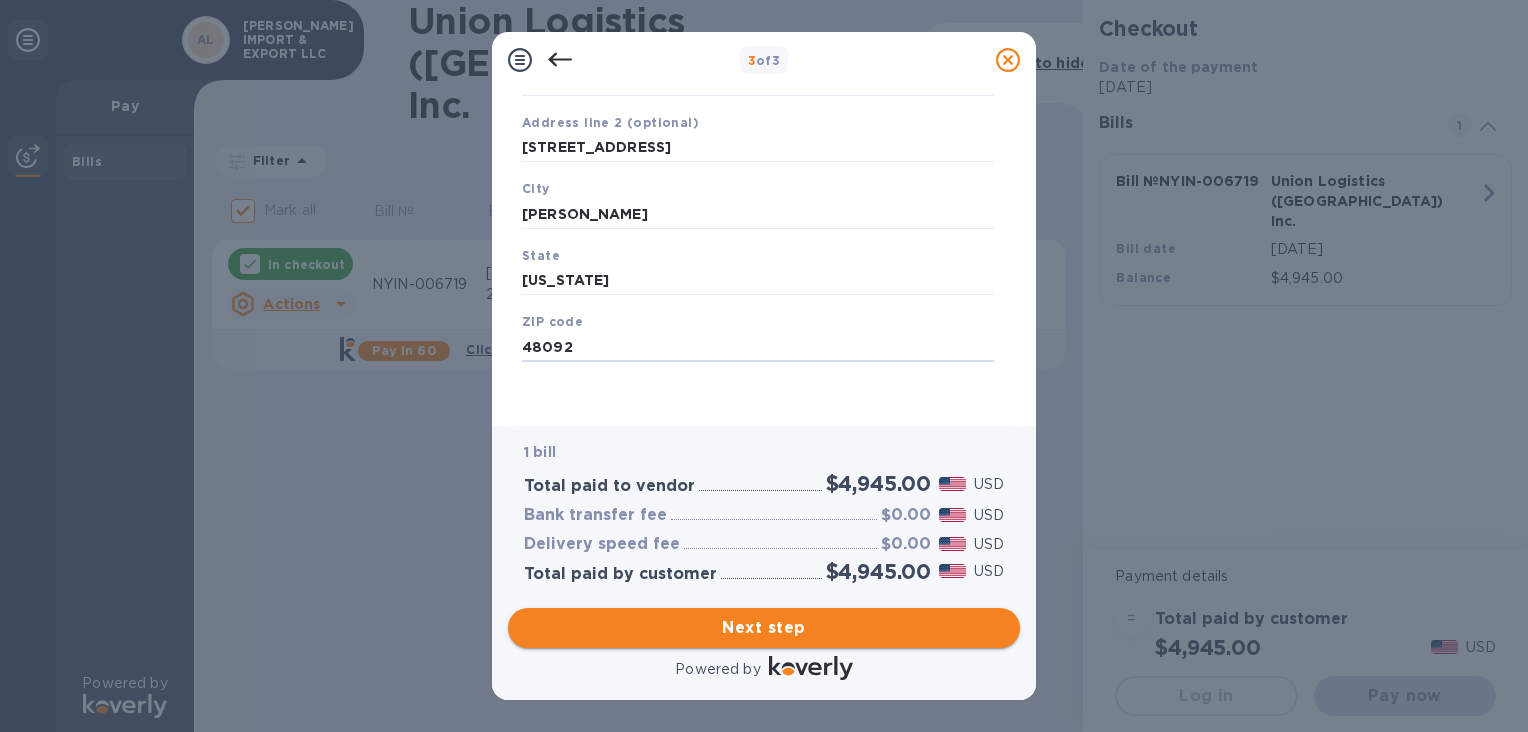 type on "48092" 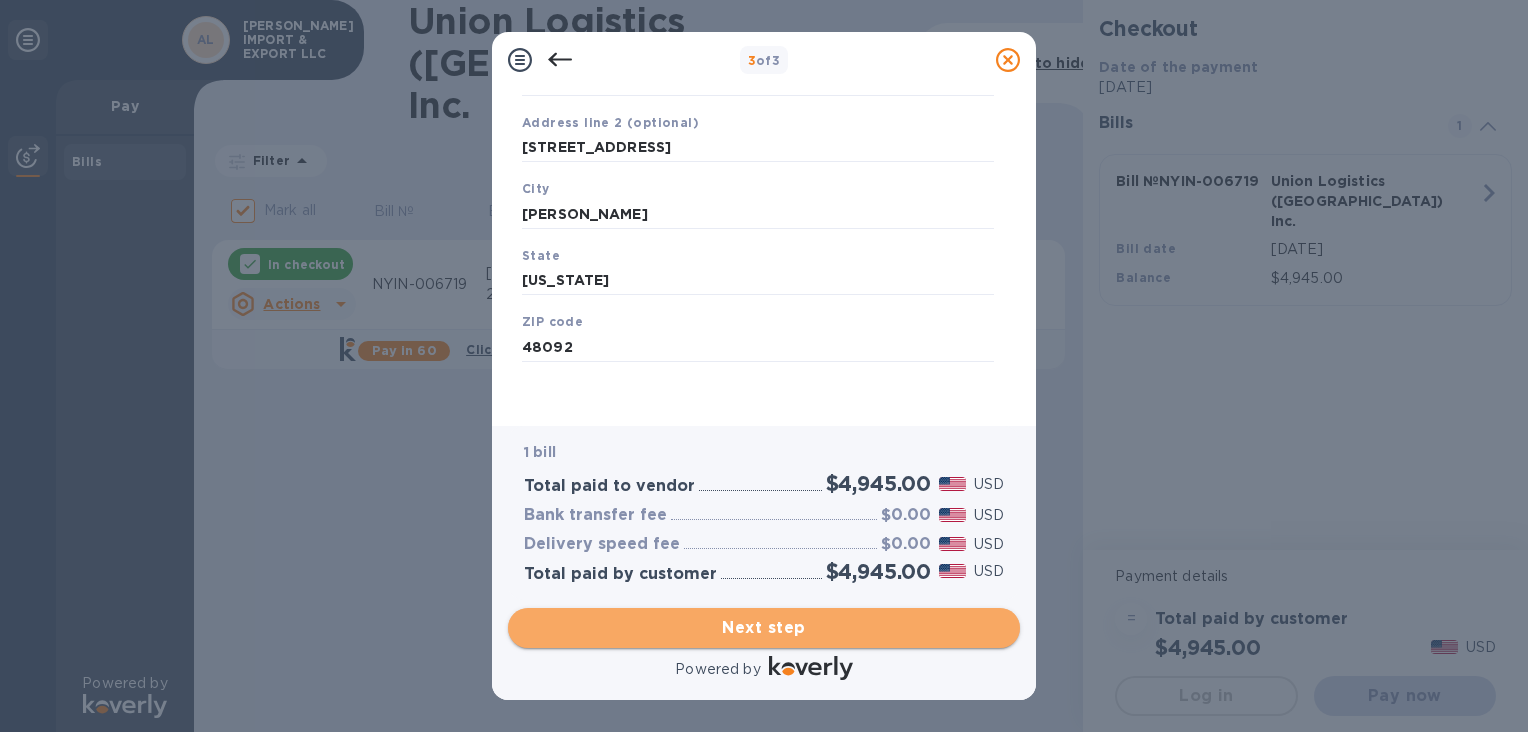 click on "Next step" at bounding box center [764, 628] 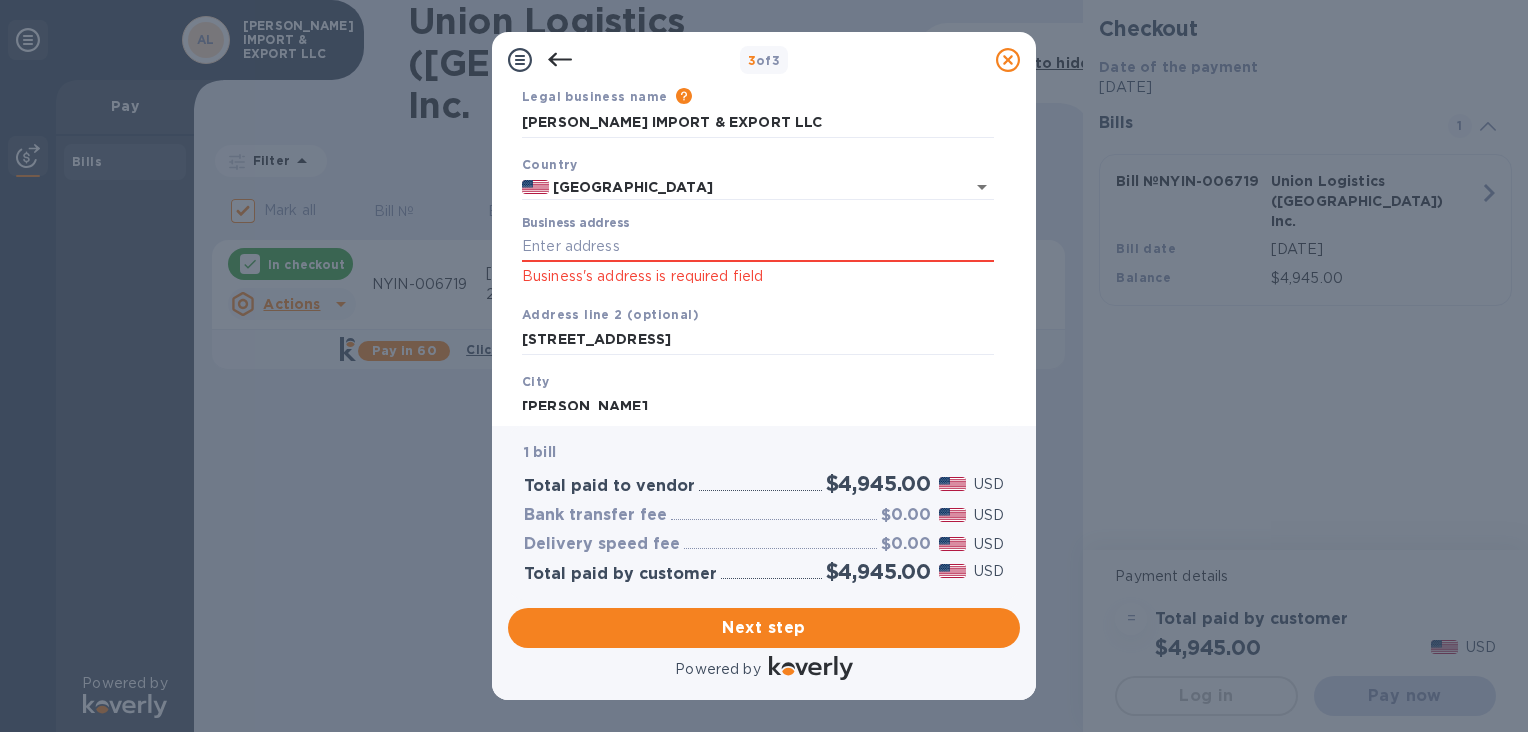 scroll, scrollTop: 76, scrollLeft: 0, axis: vertical 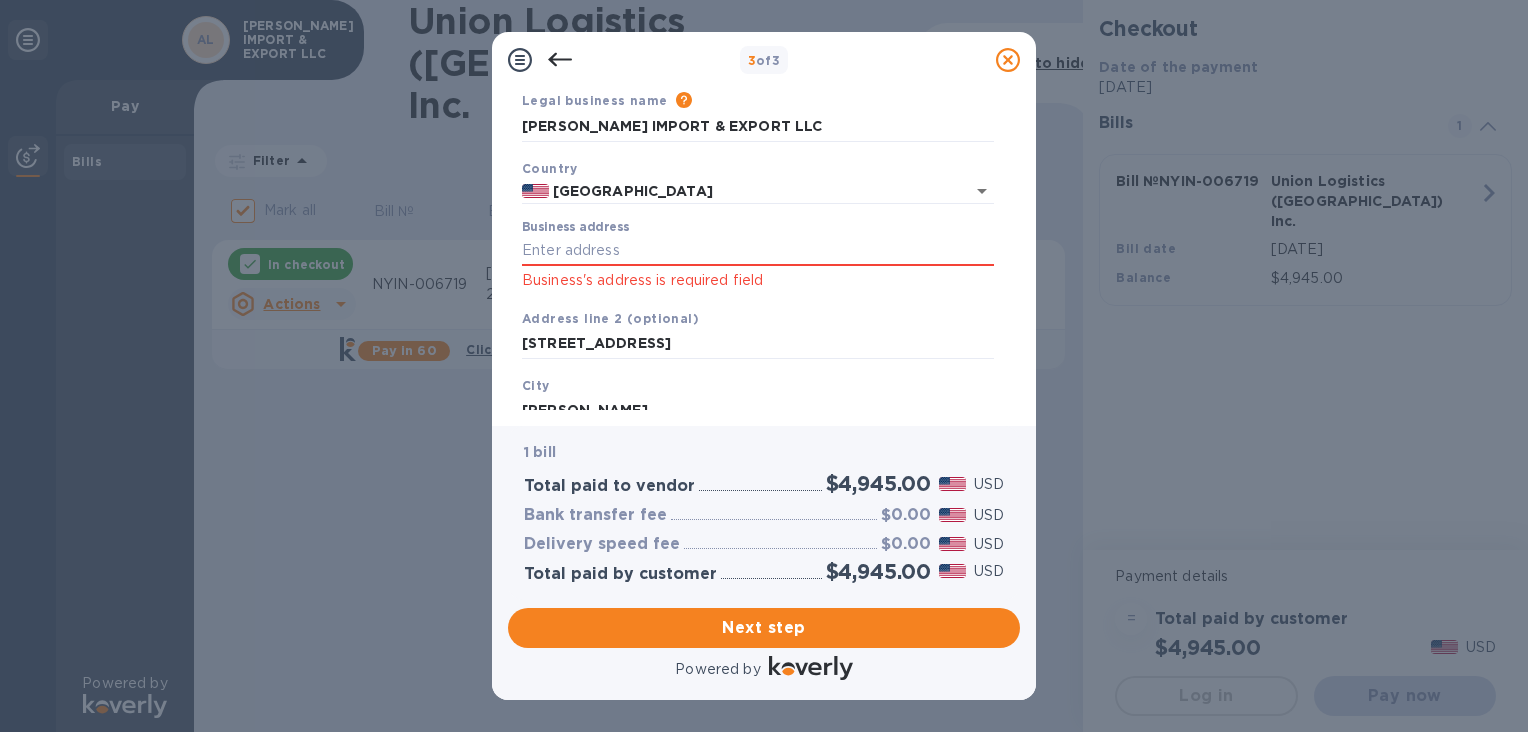 click on "Business address Business's address is required field" at bounding box center [758, 256] 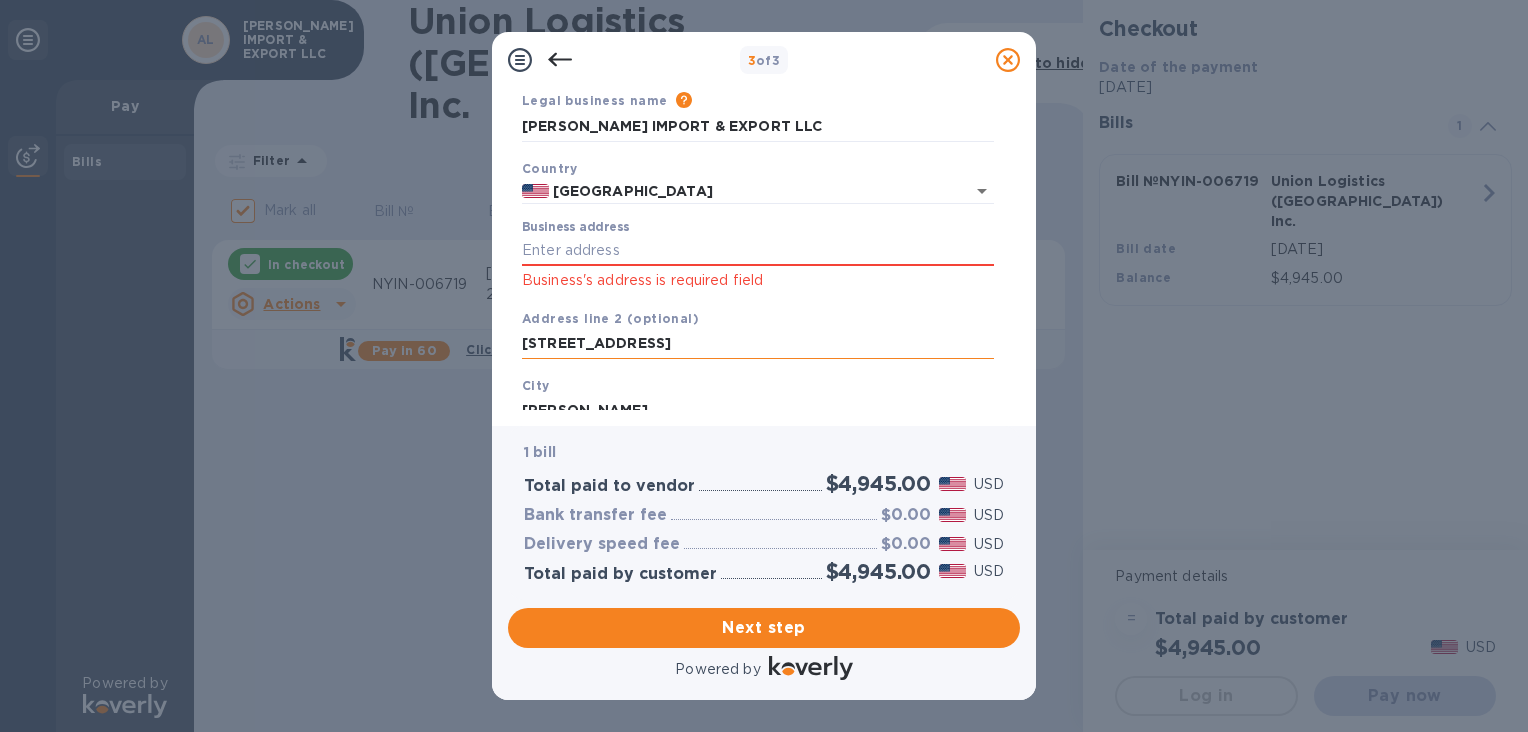 click on "[STREET_ADDRESS]" at bounding box center (758, 344) 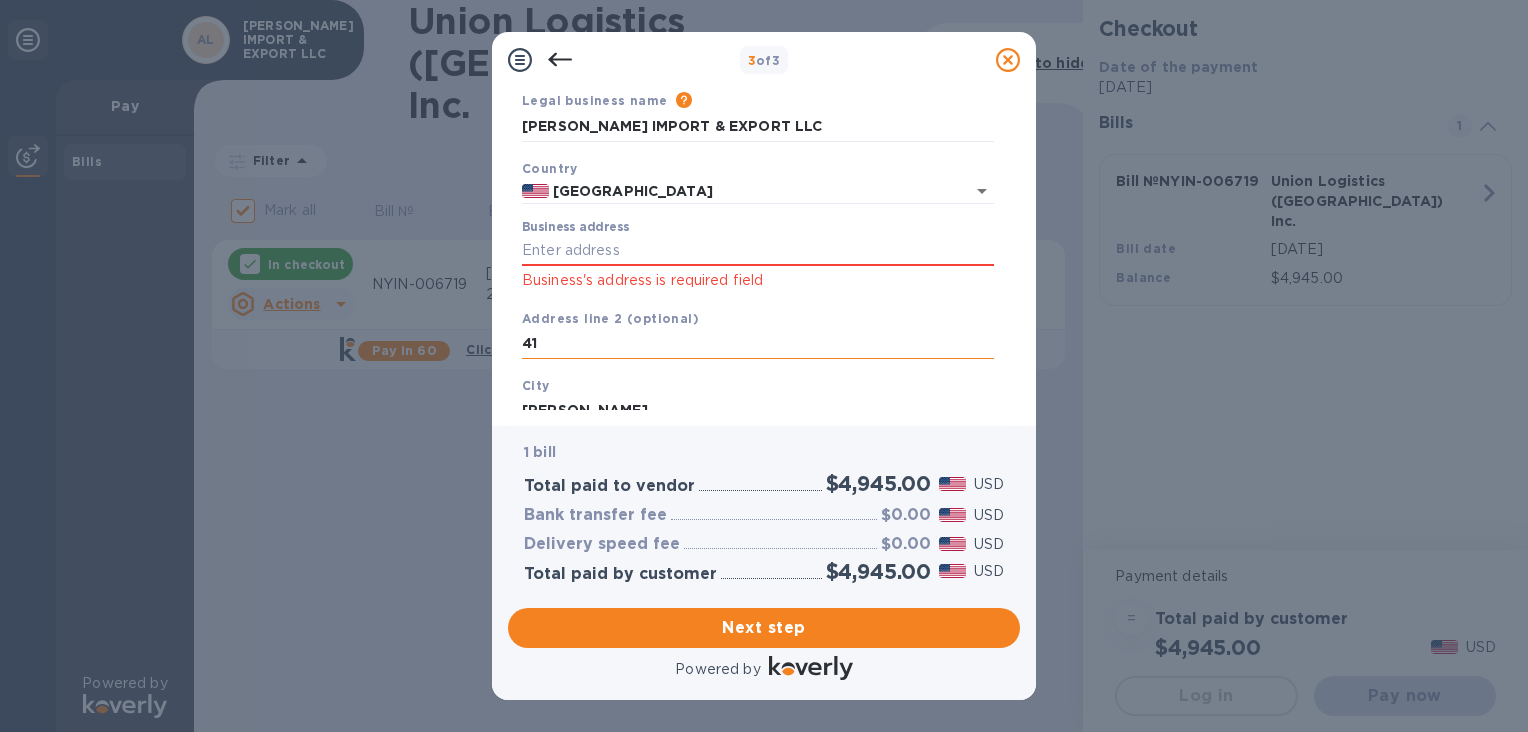type on "4" 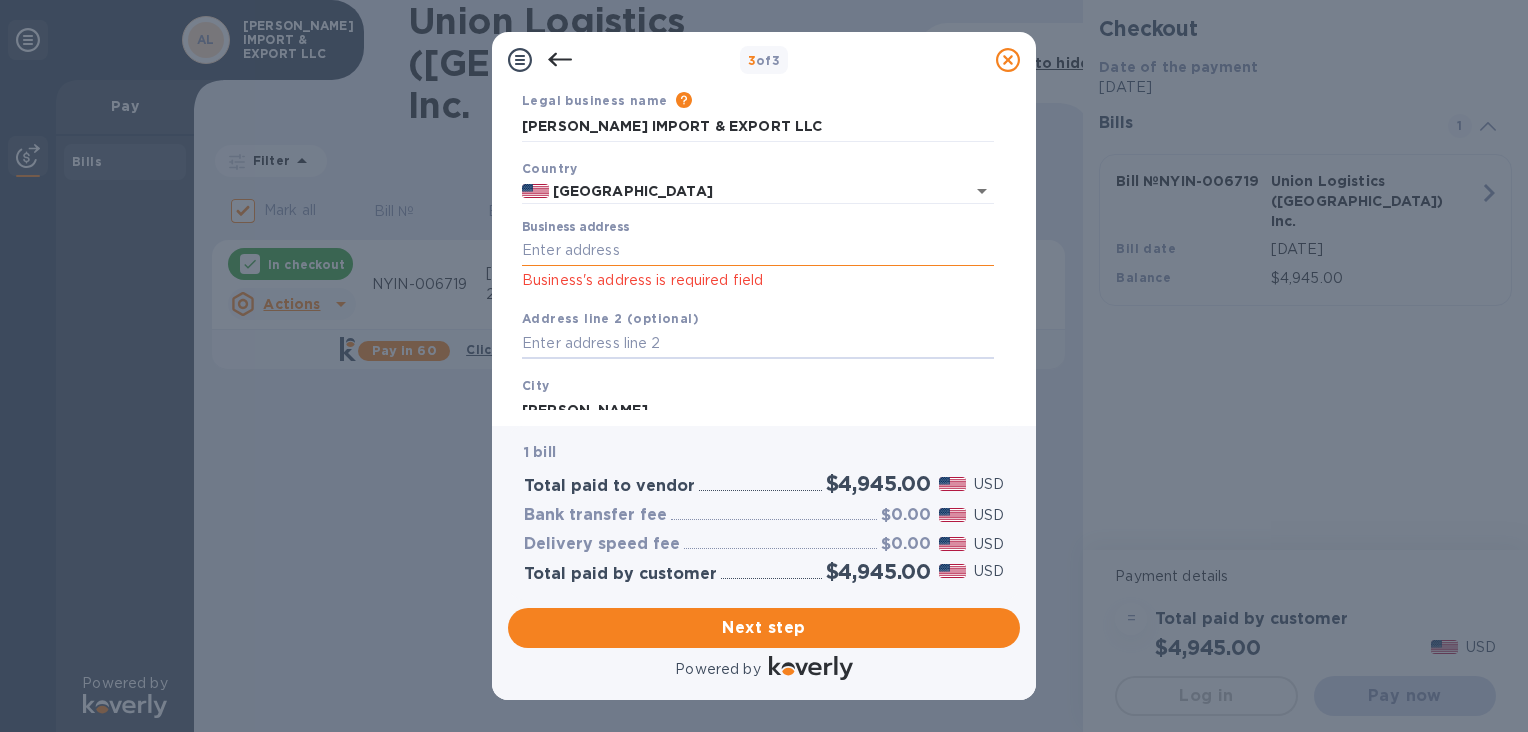 type 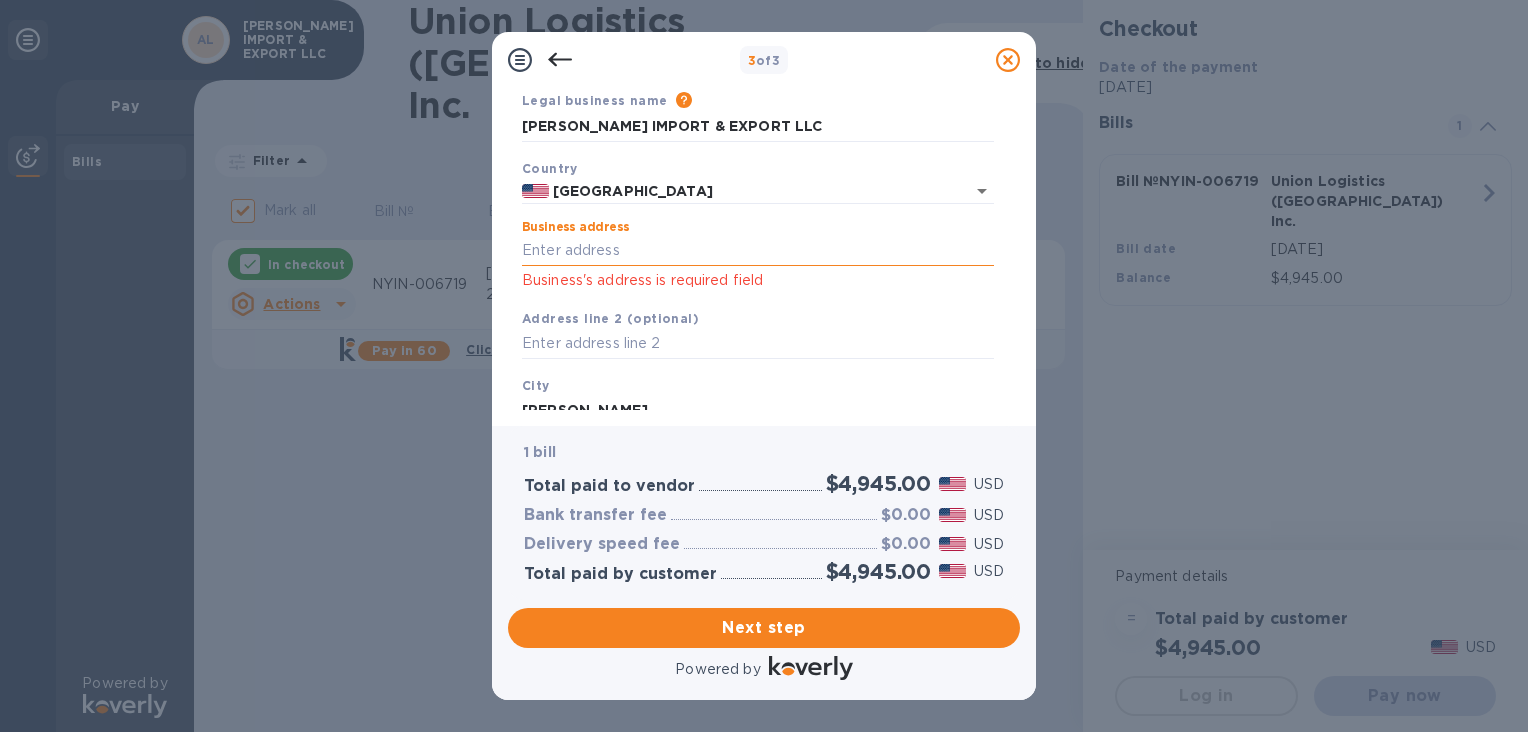 click on "Business address" at bounding box center (758, 251) 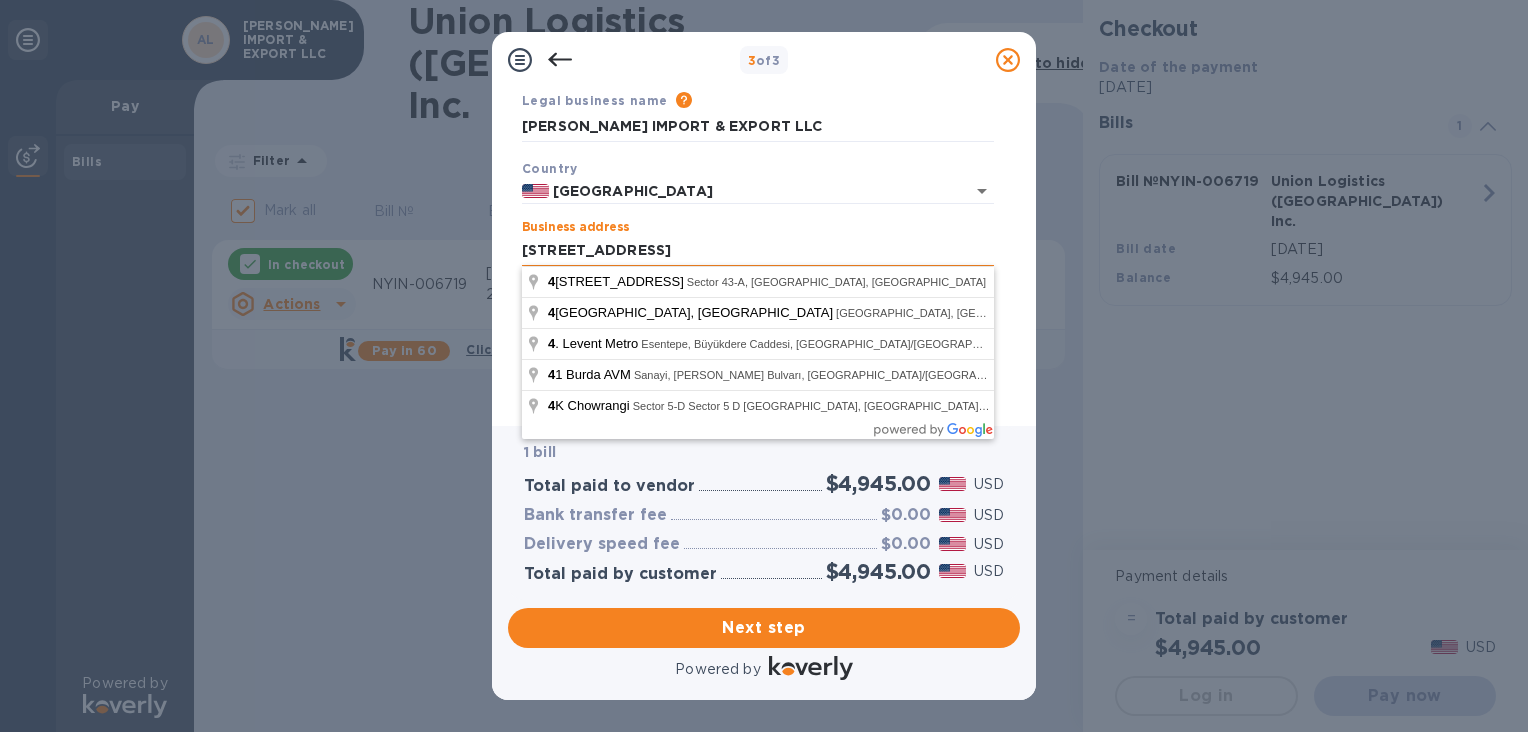 click on "[STREET_ADDRESS]" at bounding box center [758, 251] 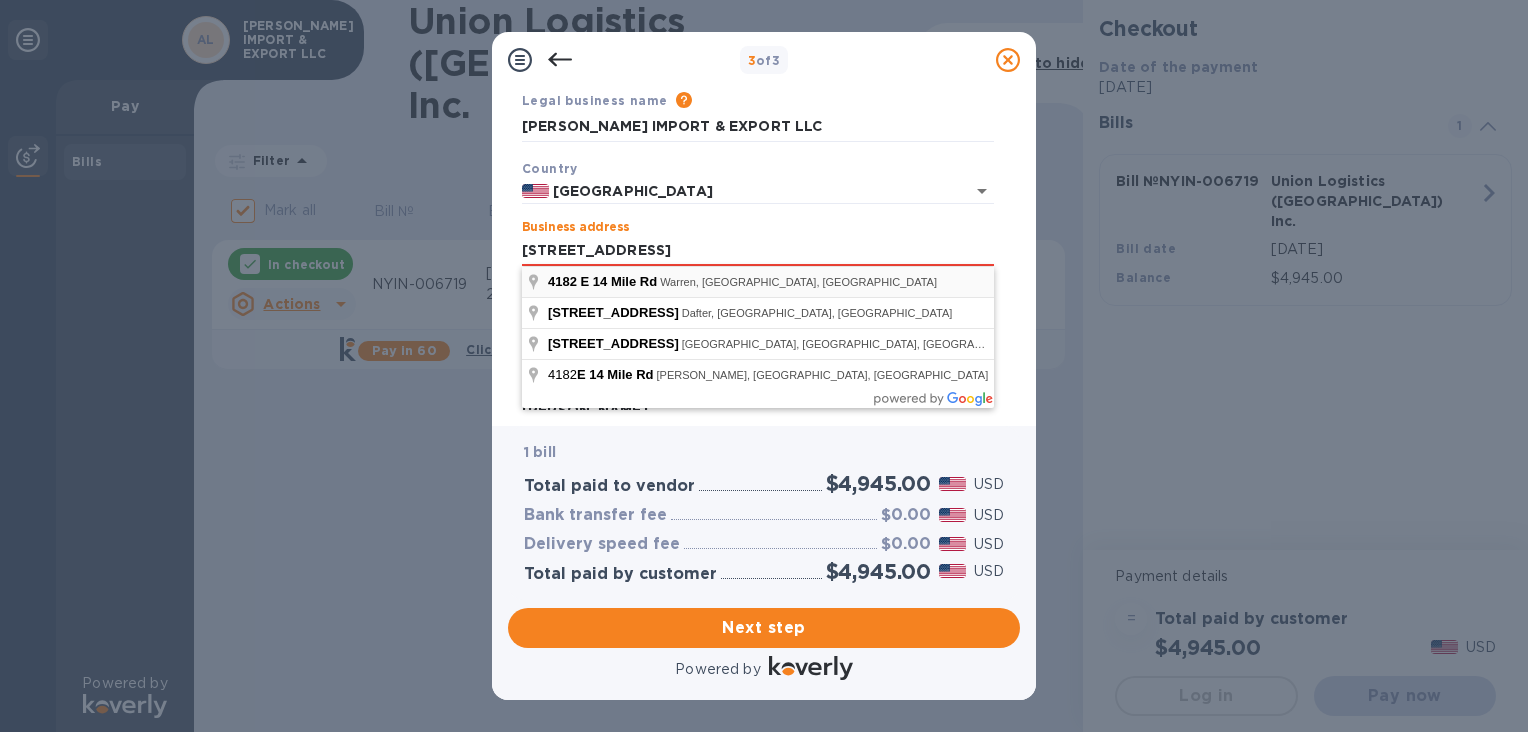 type on "[STREET_ADDRESS]" 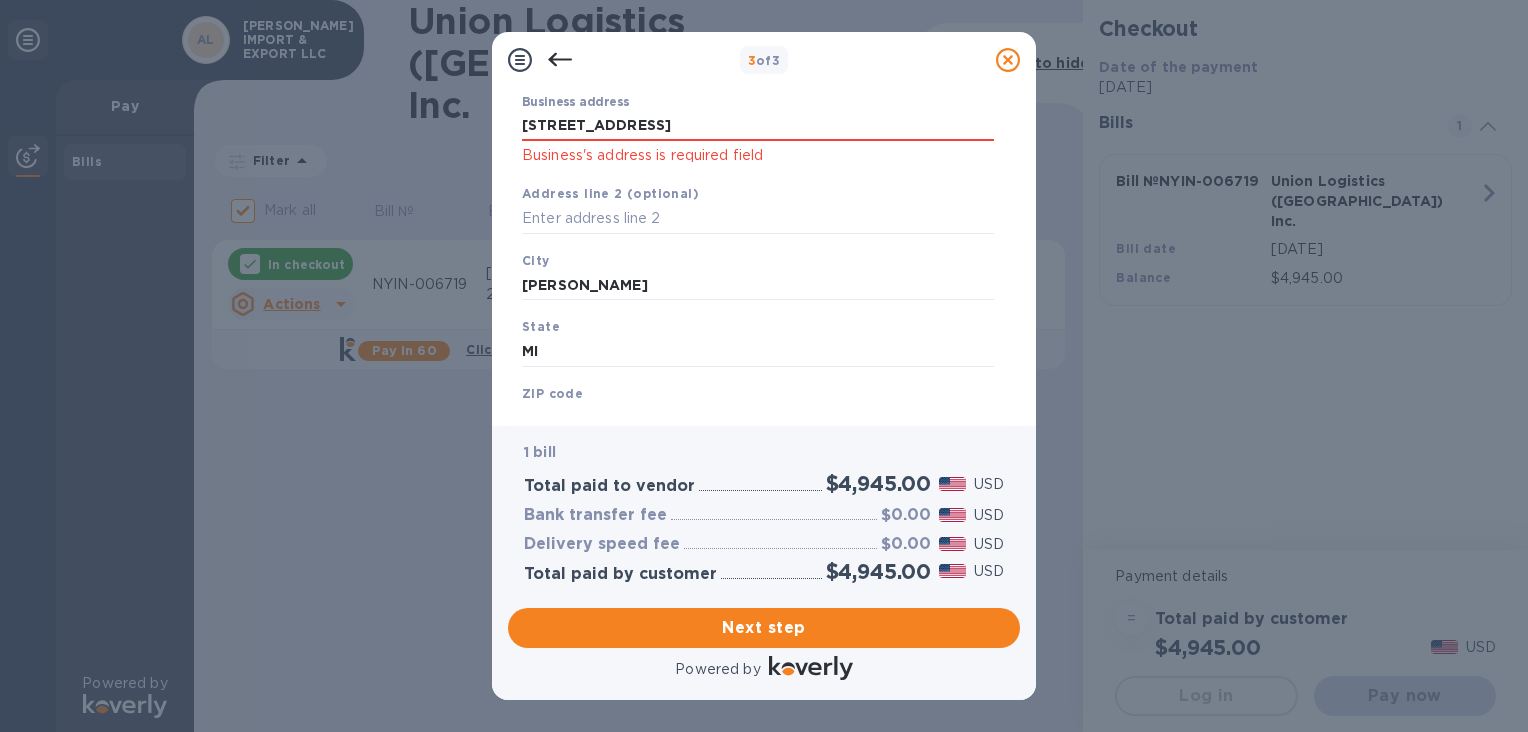 scroll, scrollTop: 274, scrollLeft: 0, axis: vertical 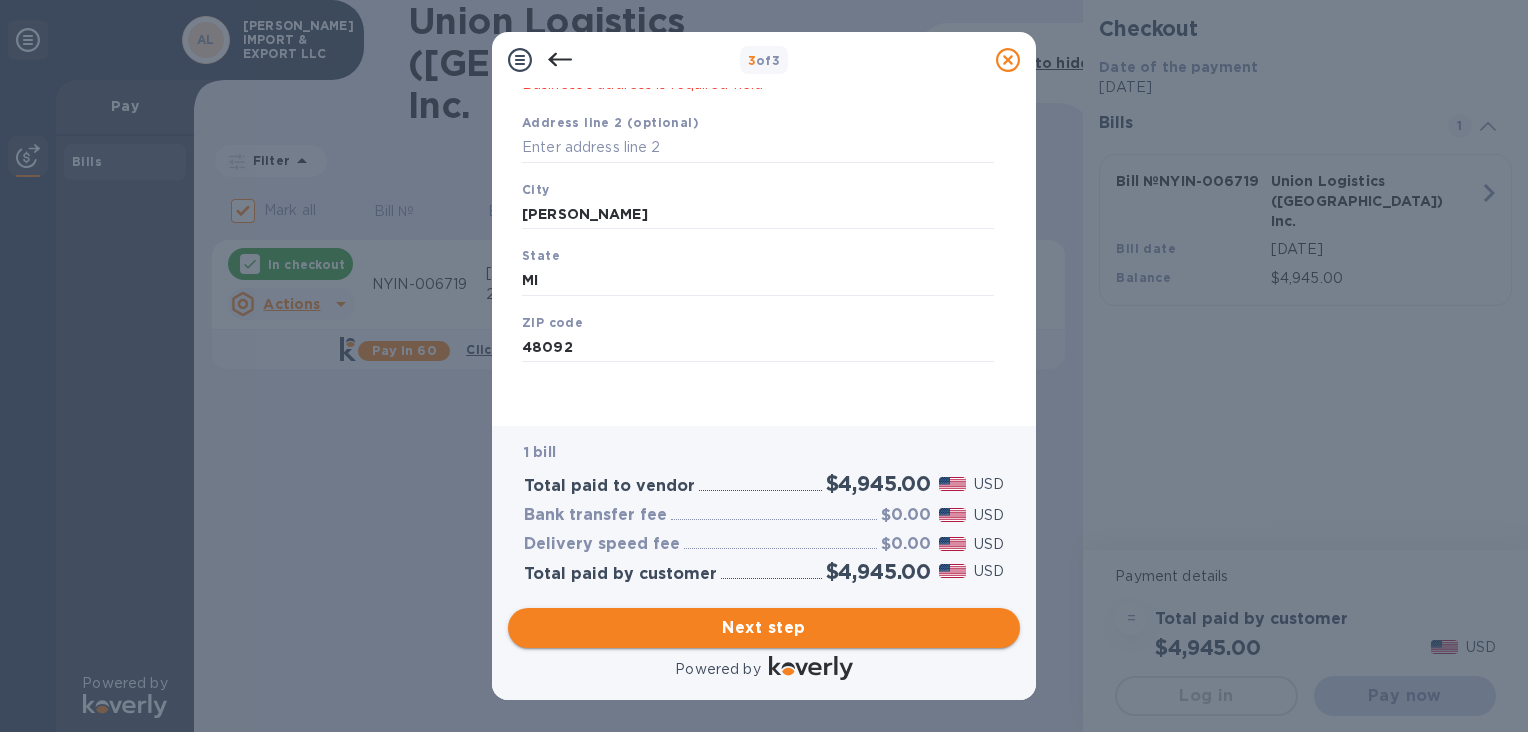 click on "Next step" at bounding box center (764, 628) 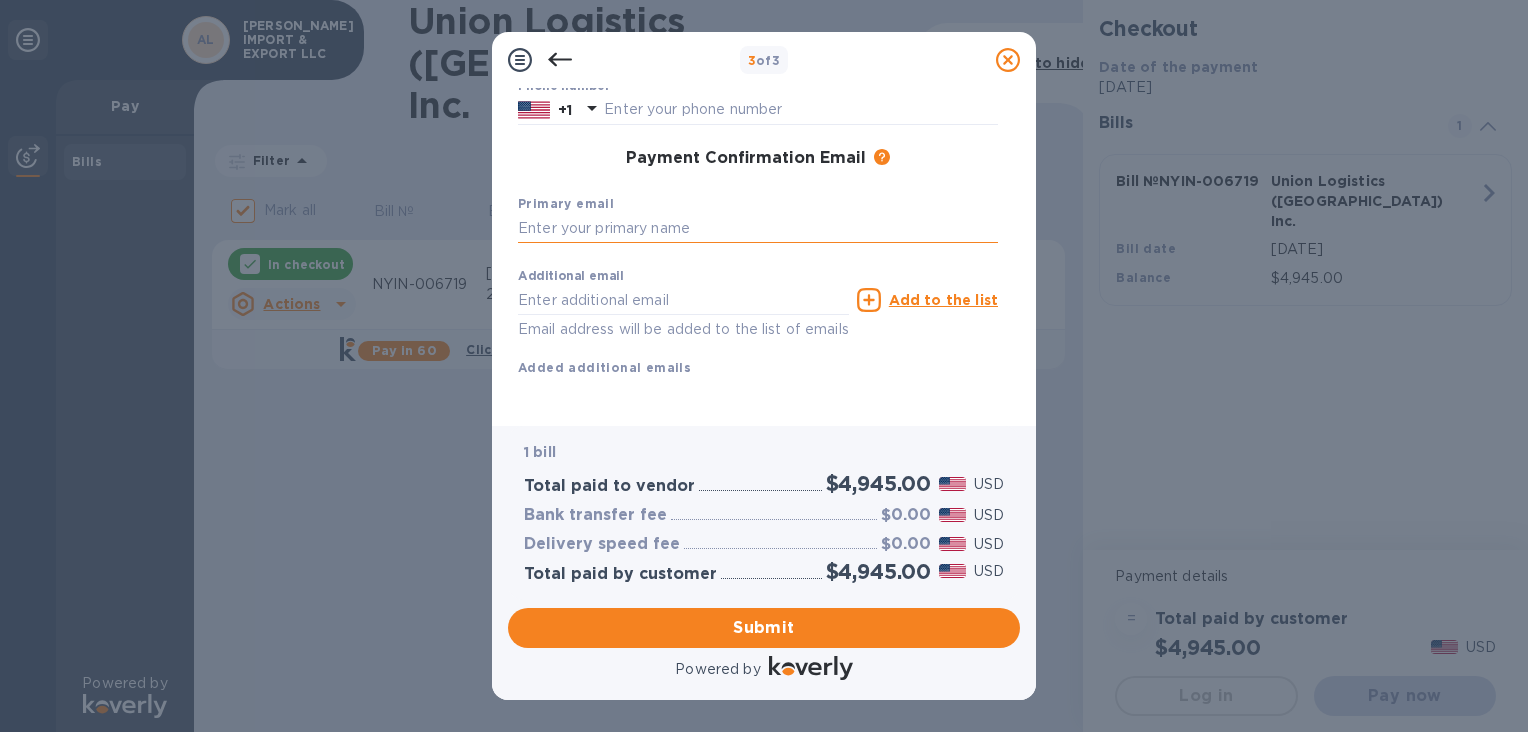 click at bounding box center (758, 229) 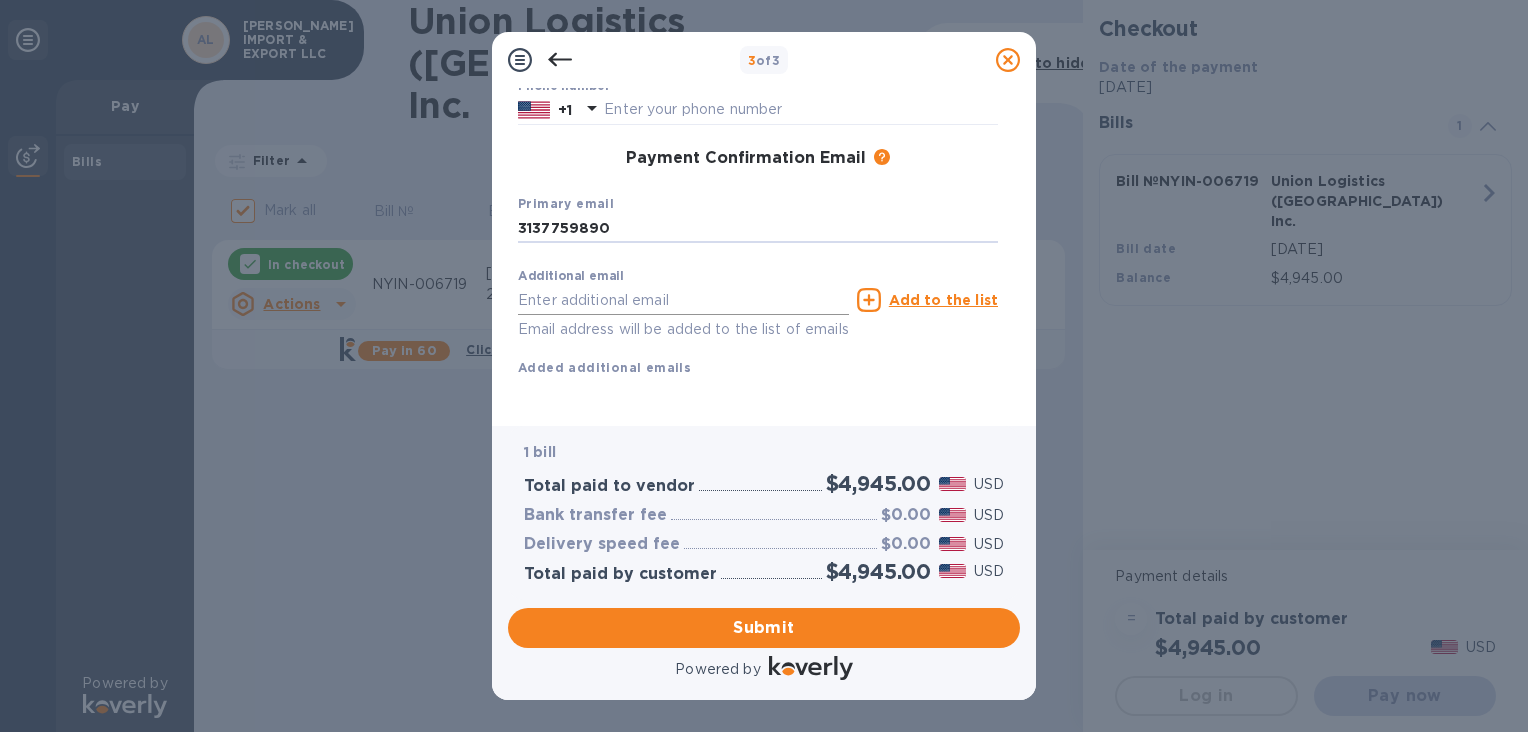 type on "3137759890" 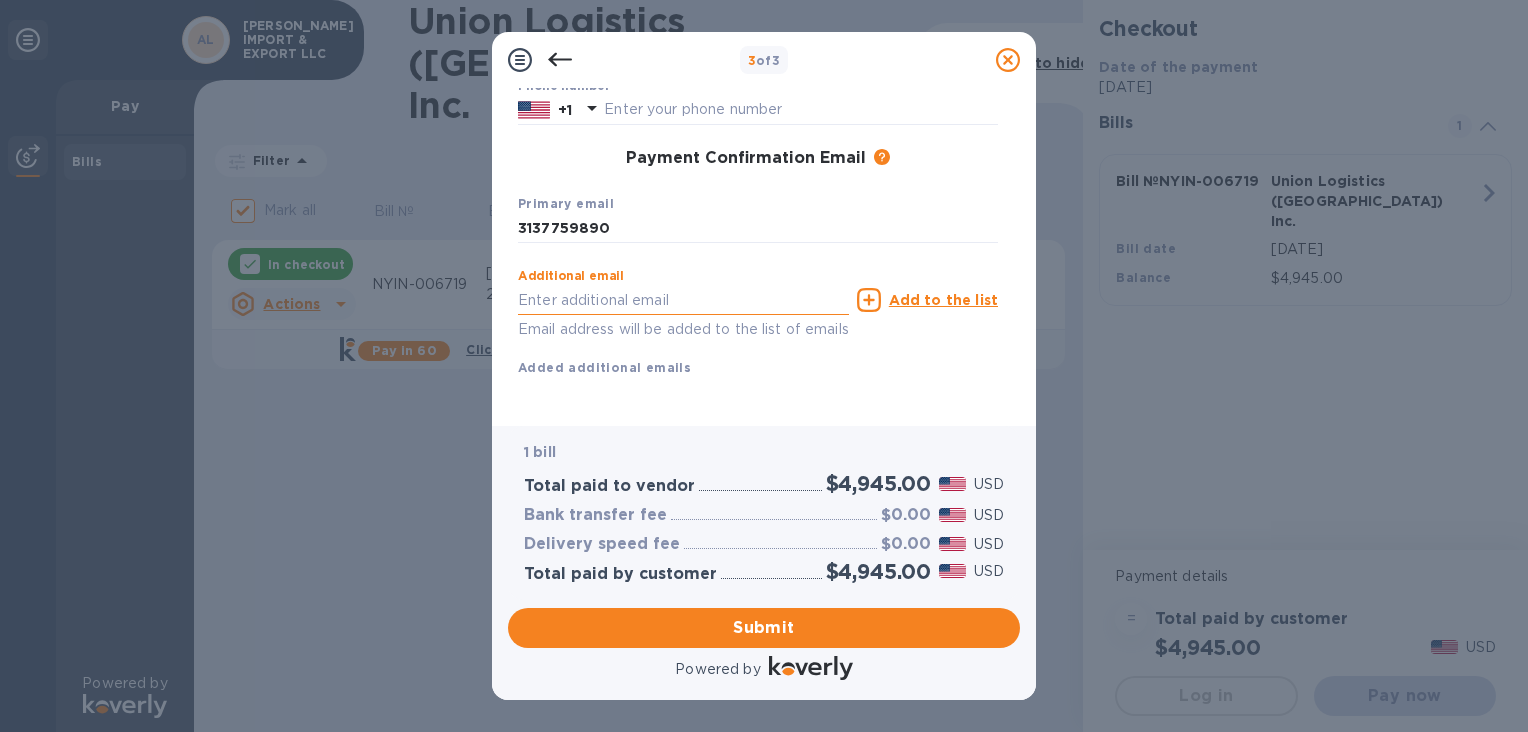 click at bounding box center (683, 300) 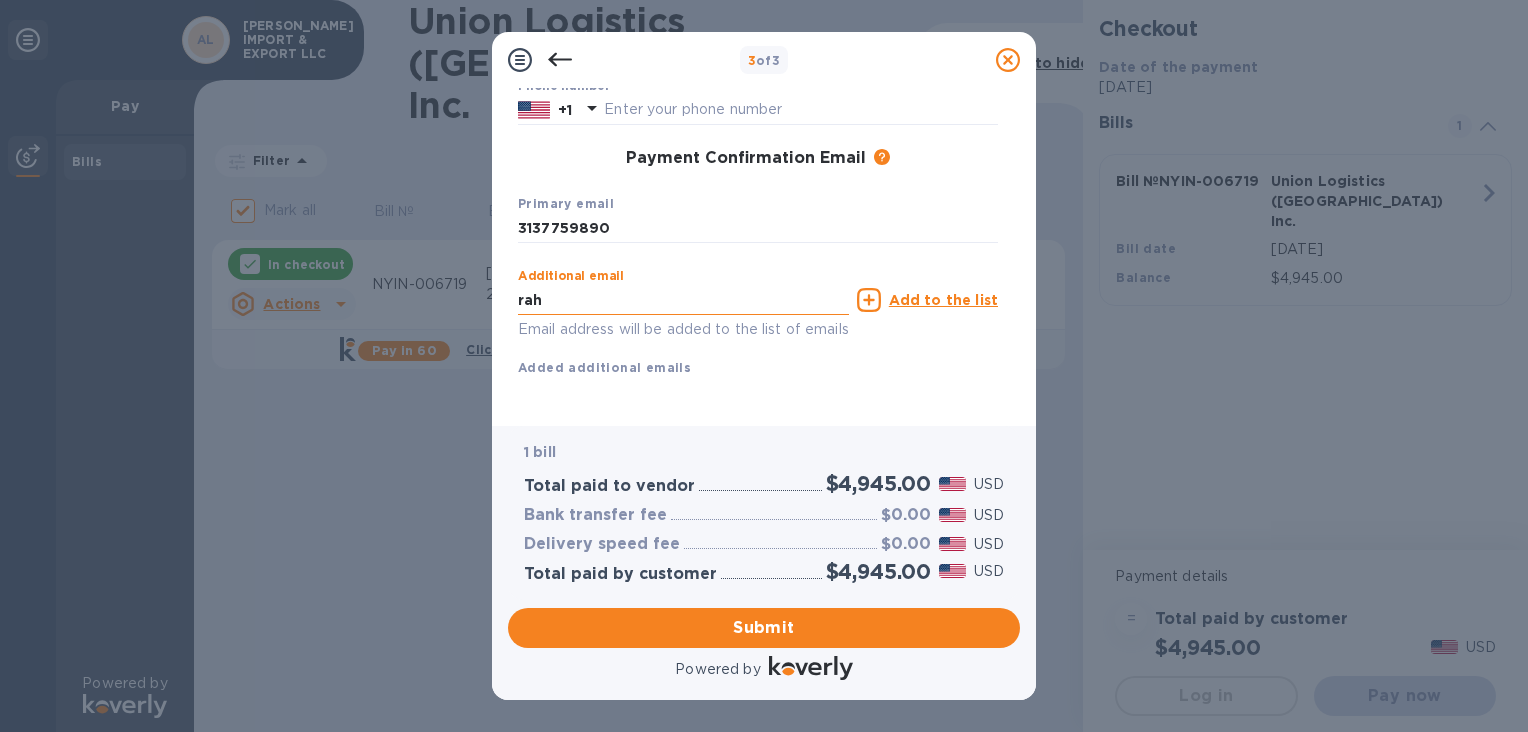 type on "[EMAIL_ADDRESS][DOMAIN_NAME]" 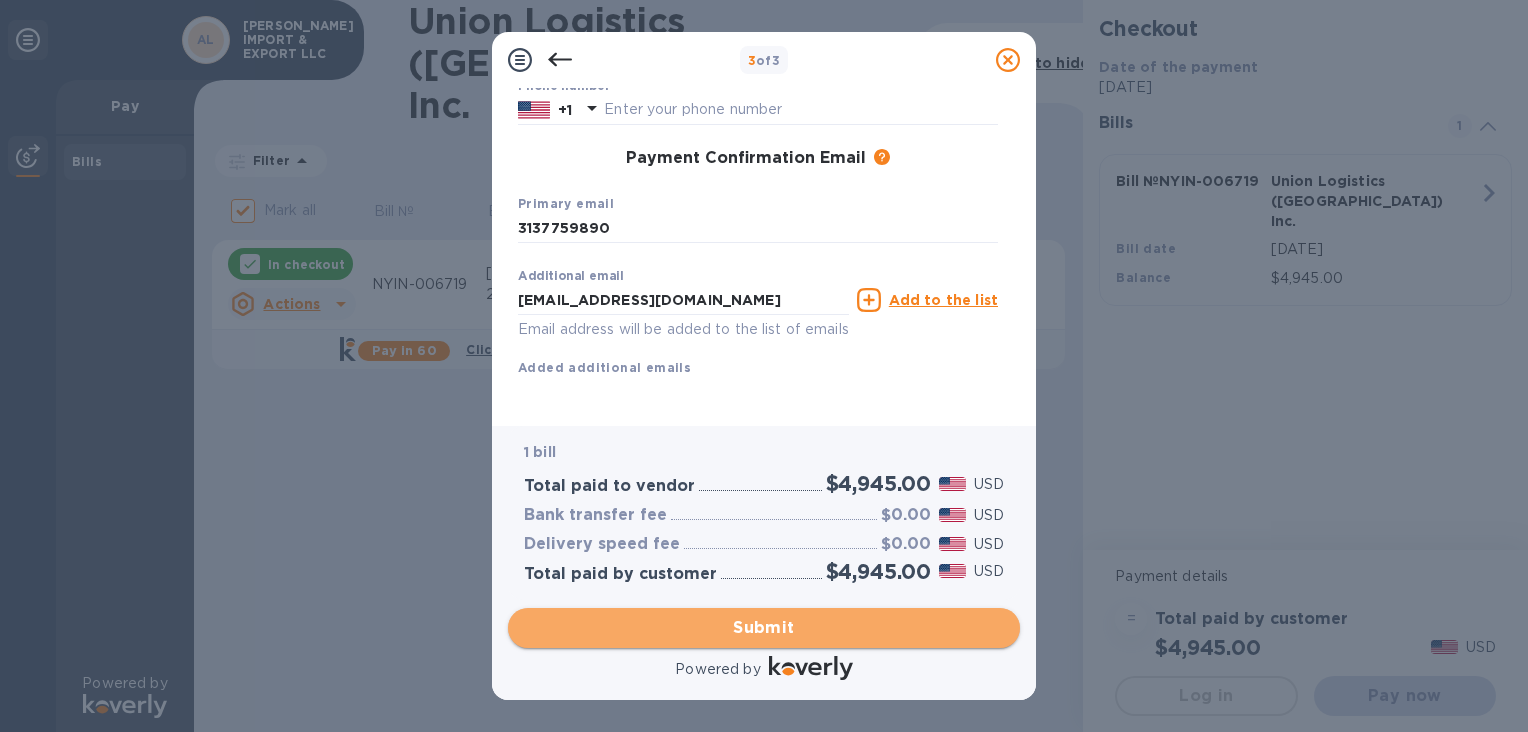 click on "Submit" at bounding box center (764, 628) 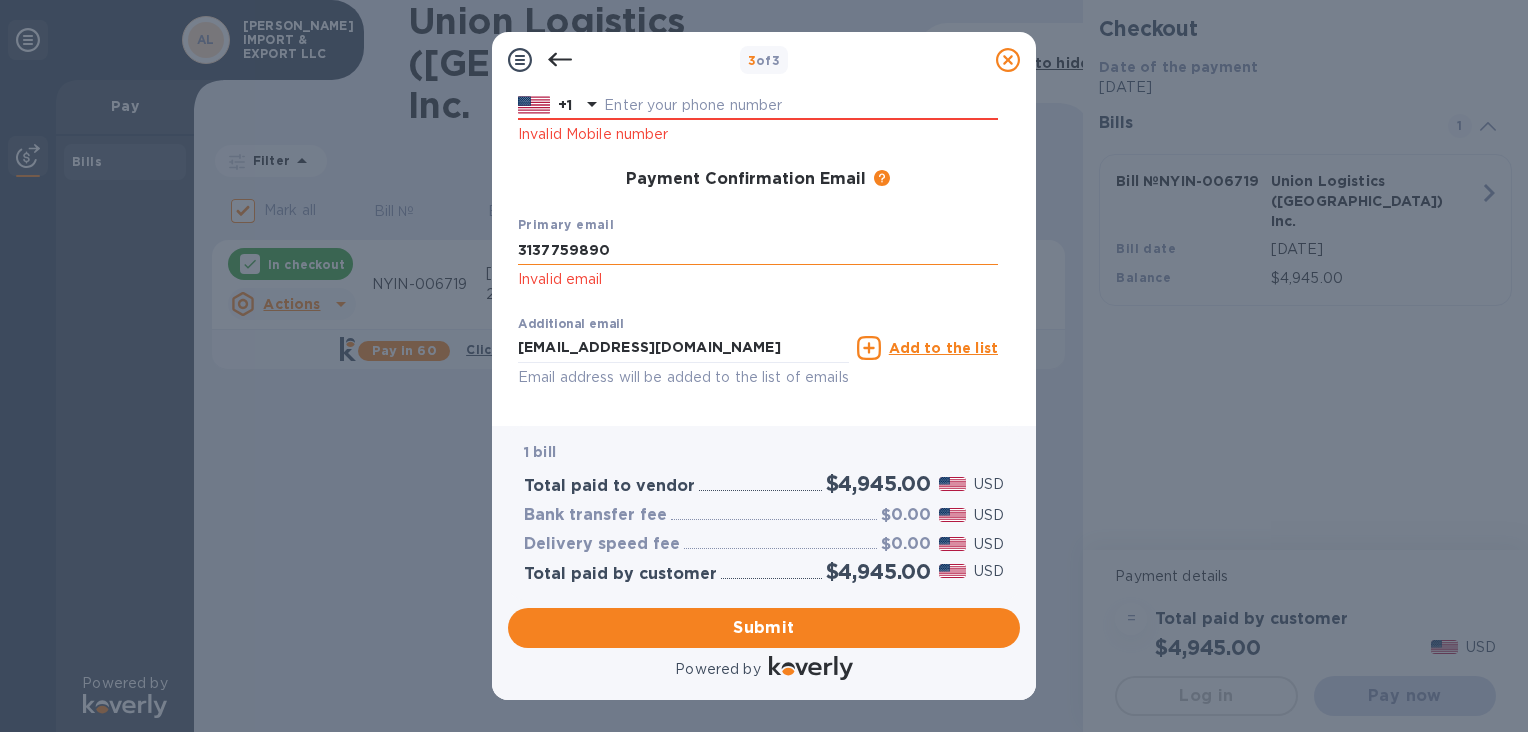 click on "3137759890" at bounding box center (758, 250) 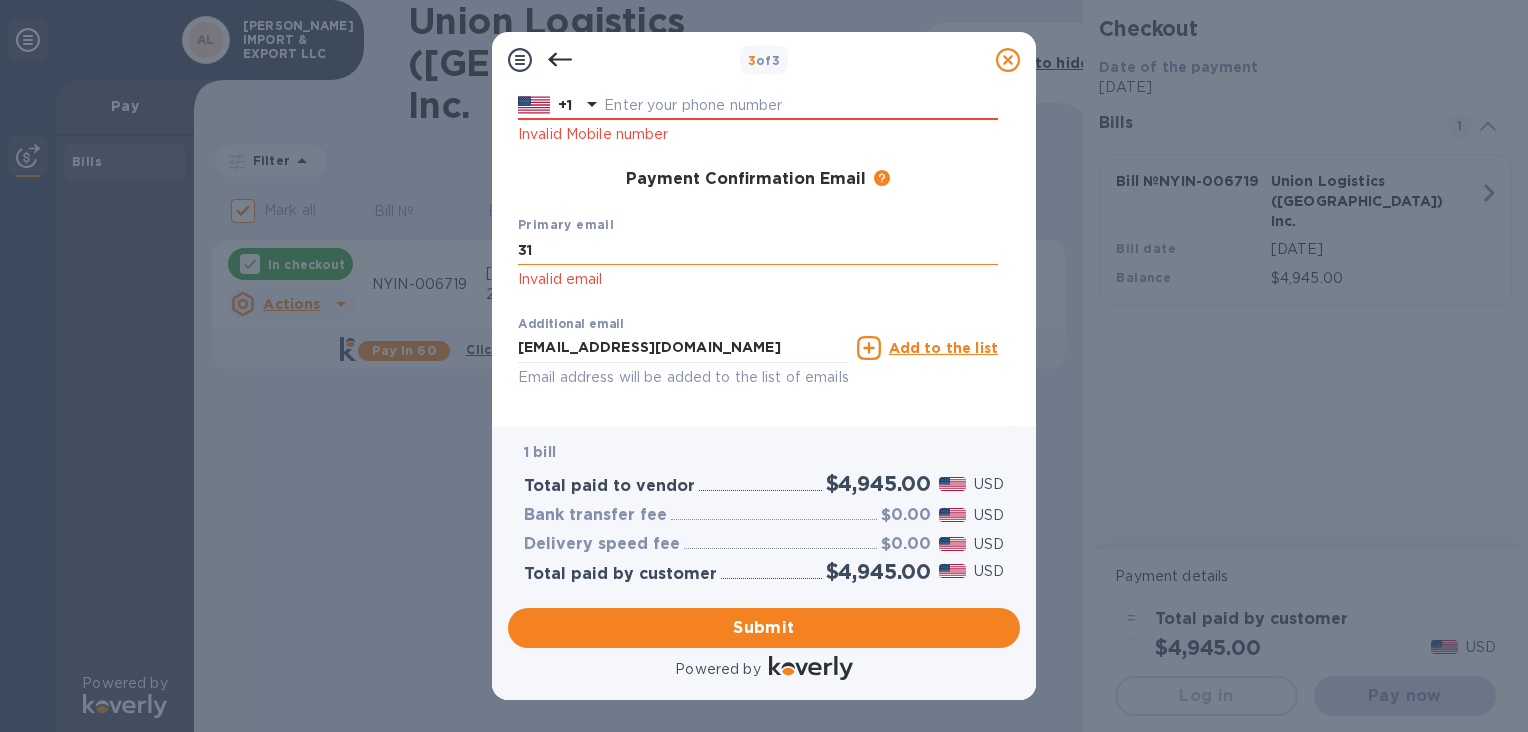type on "3" 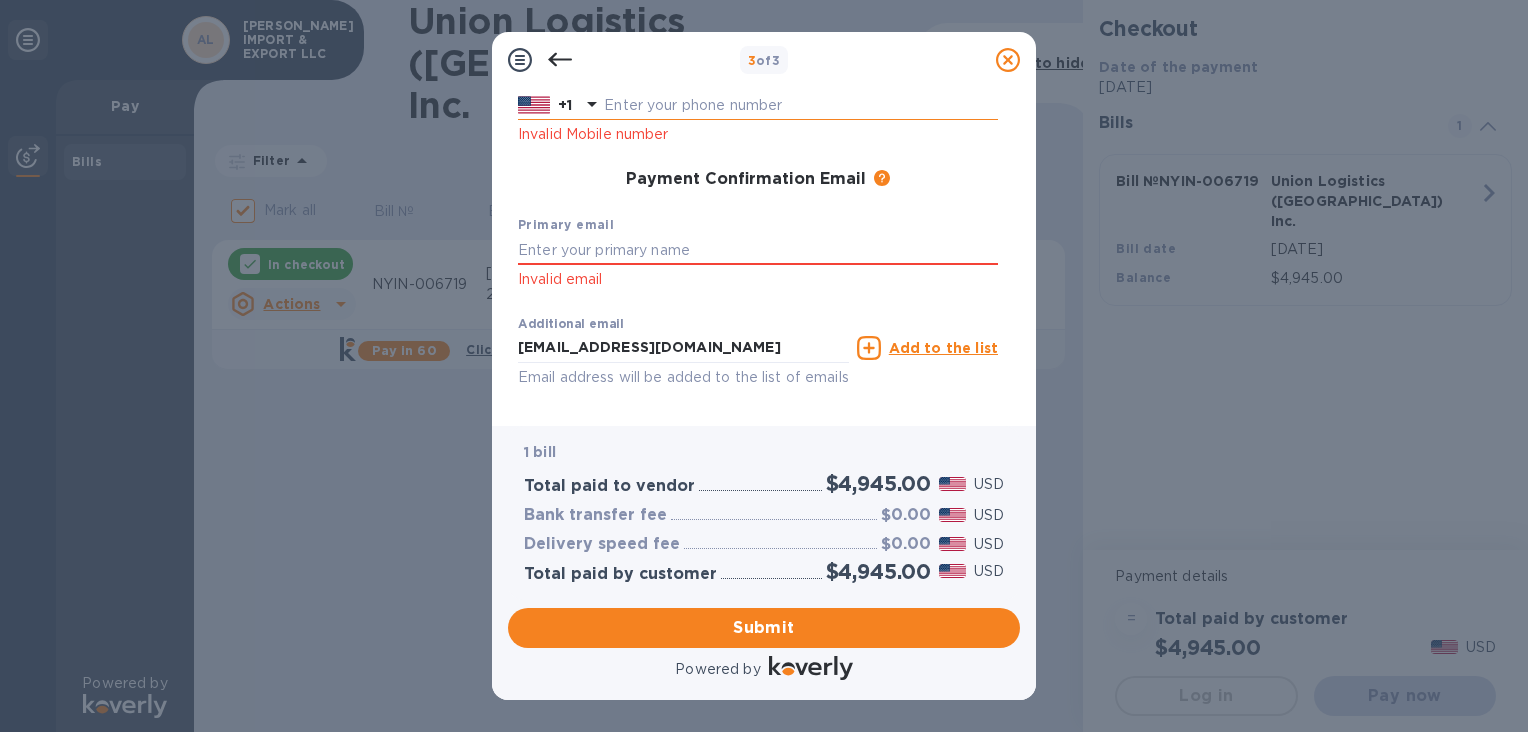 type 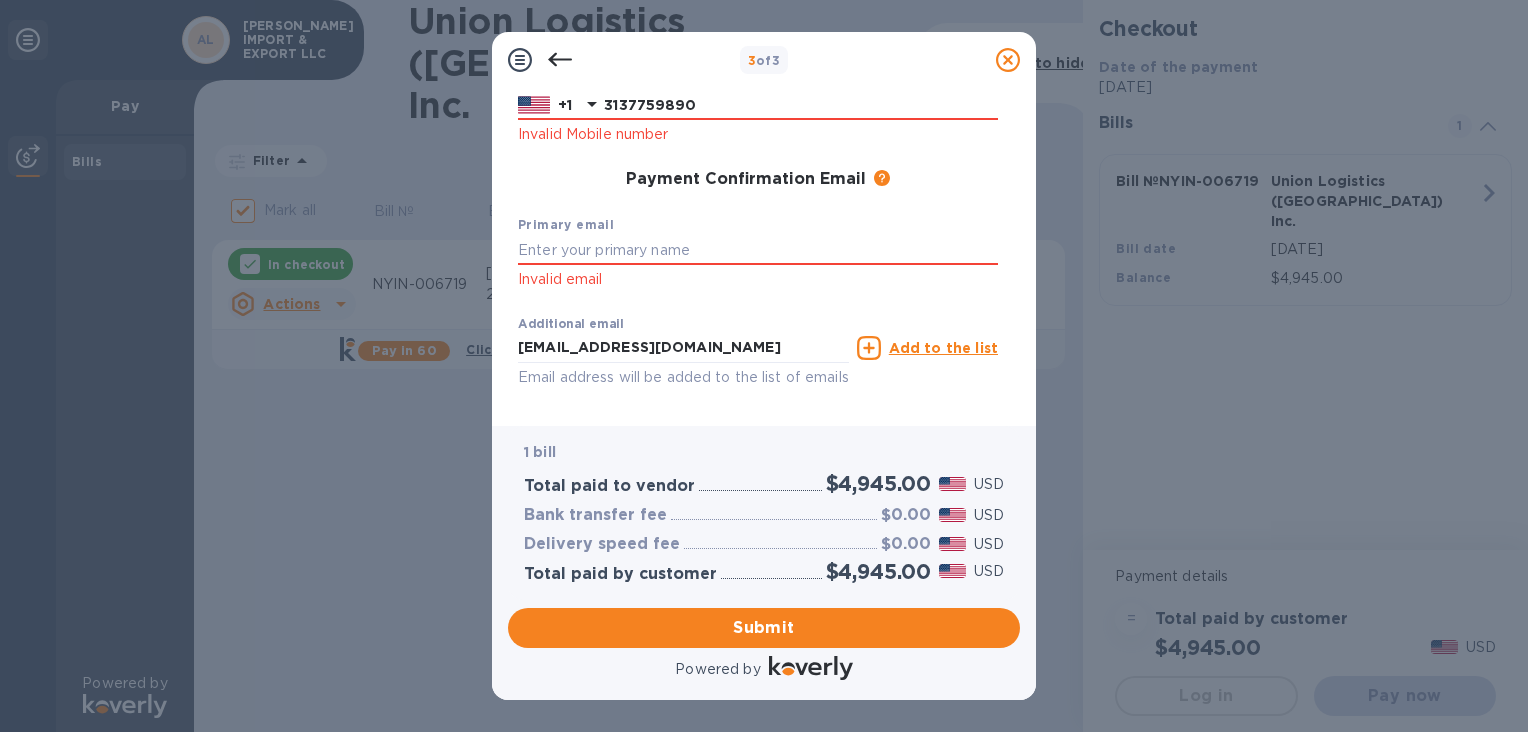 type on "3137759890" 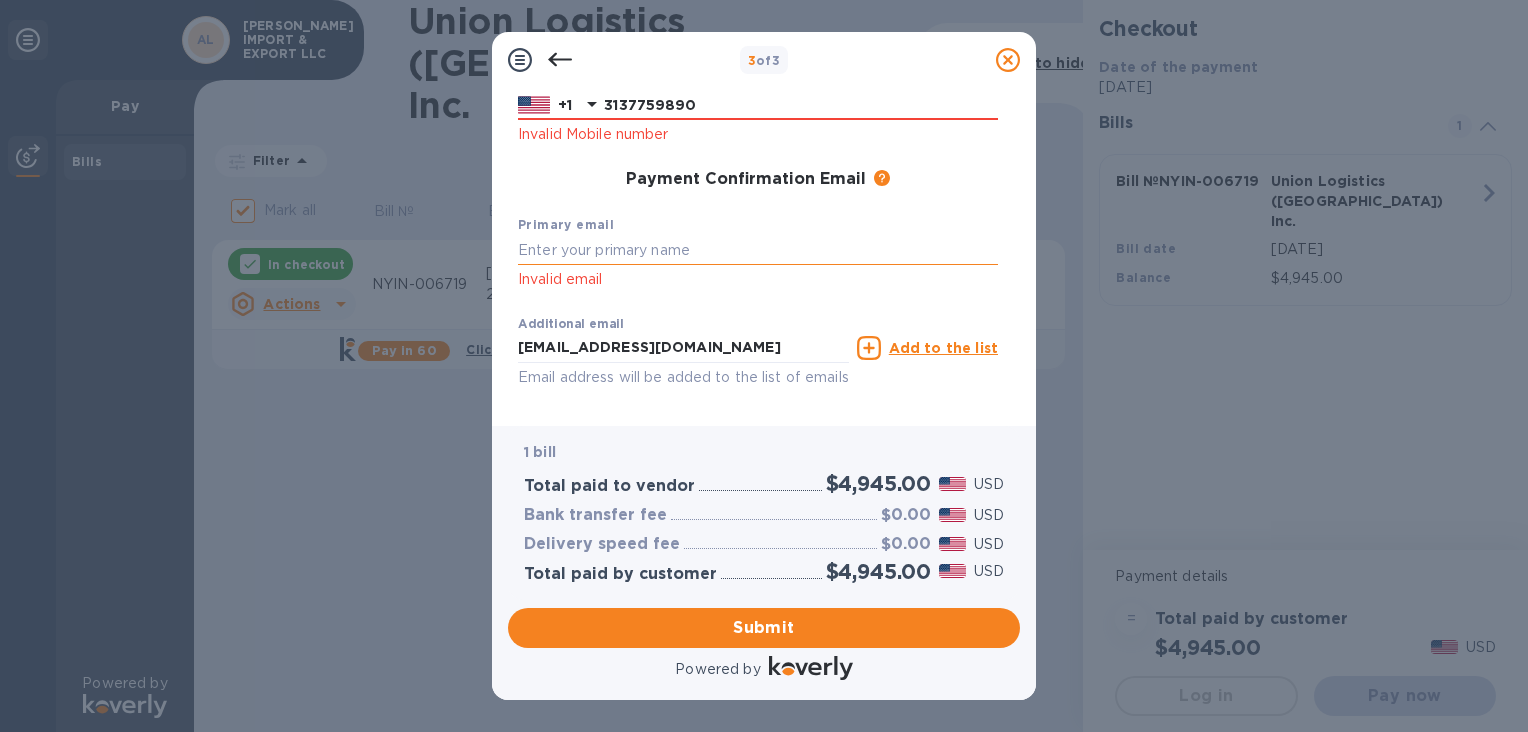 click at bounding box center [758, 250] 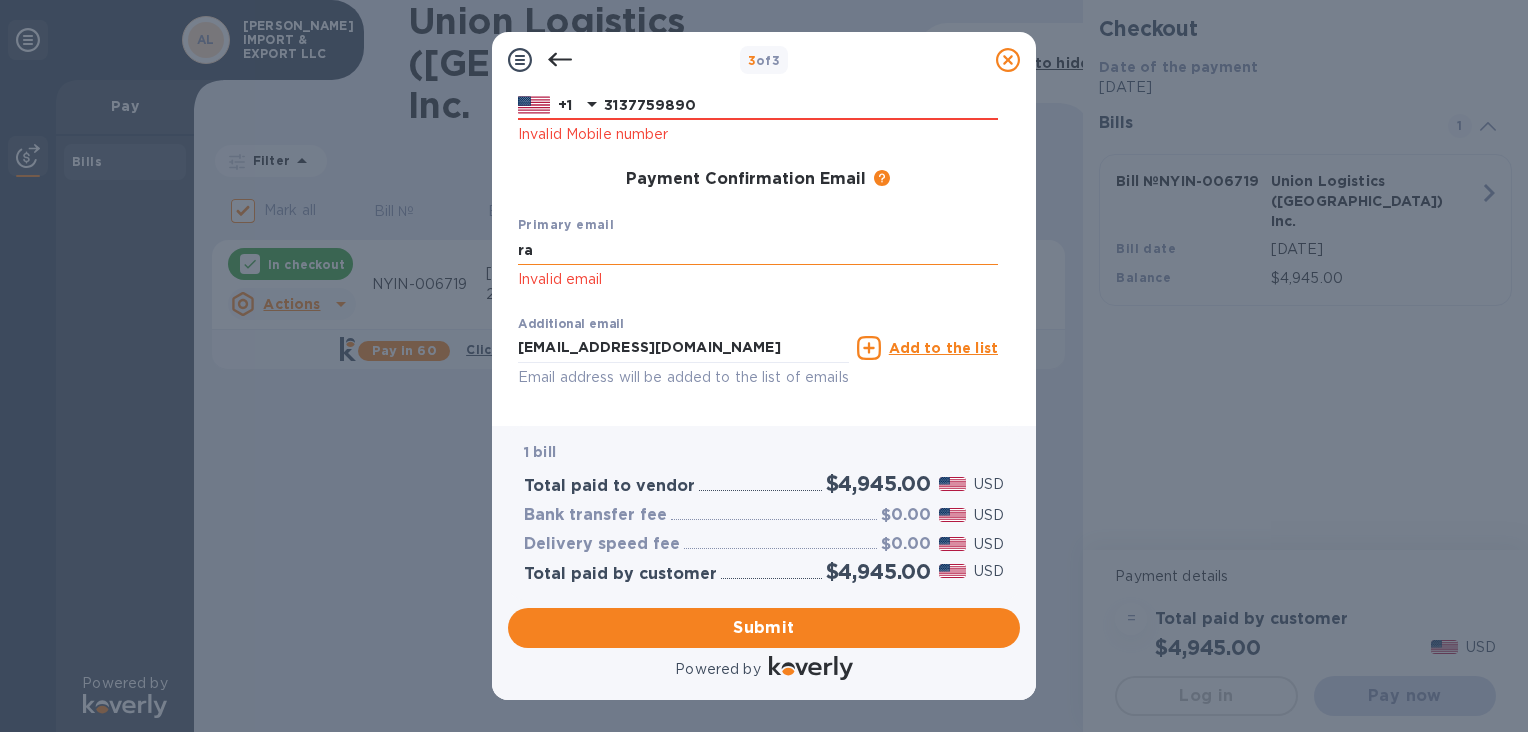 type on "[EMAIL_ADDRESS][DOMAIN_NAME]" 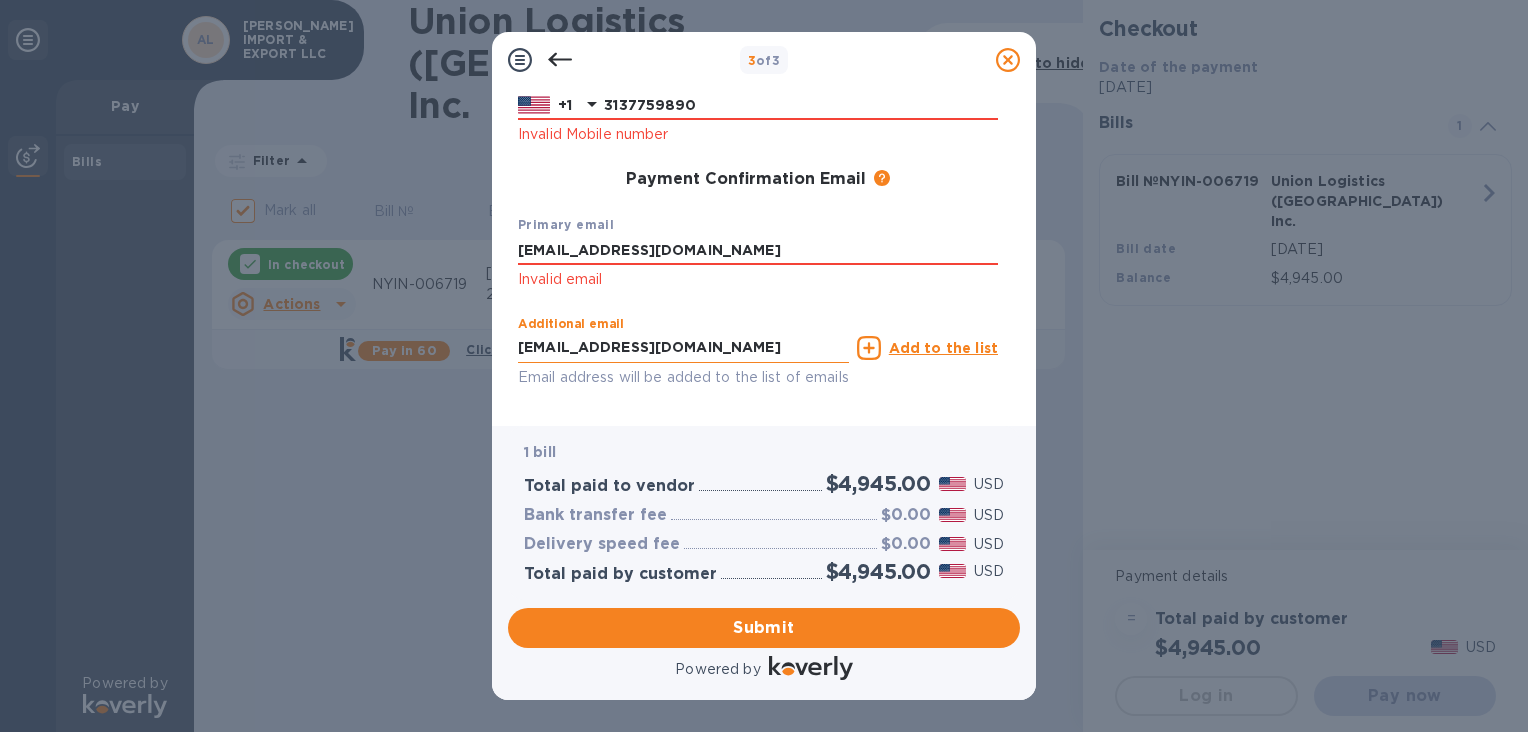 click on "[EMAIL_ADDRESS][DOMAIN_NAME]" at bounding box center (683, 348) 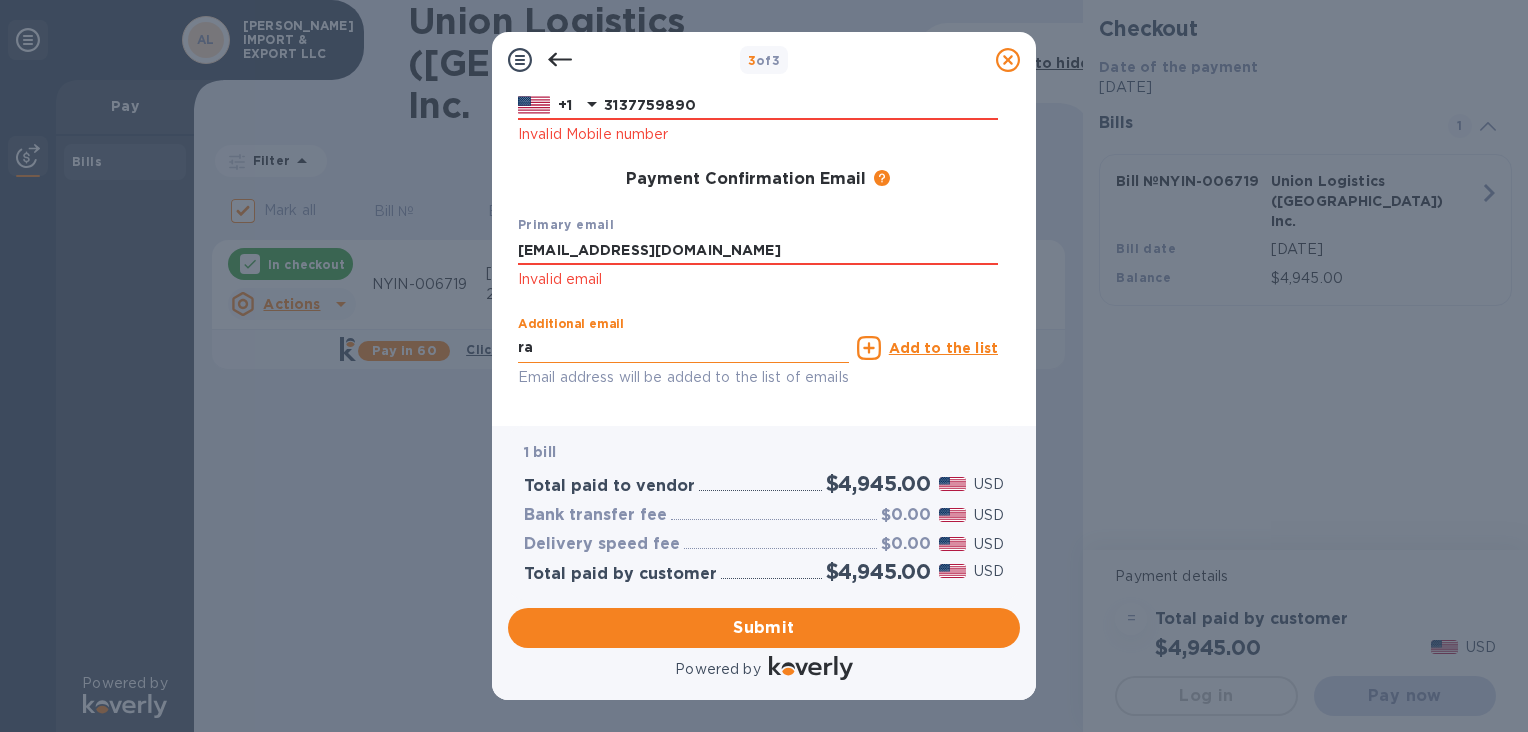 type on "r" 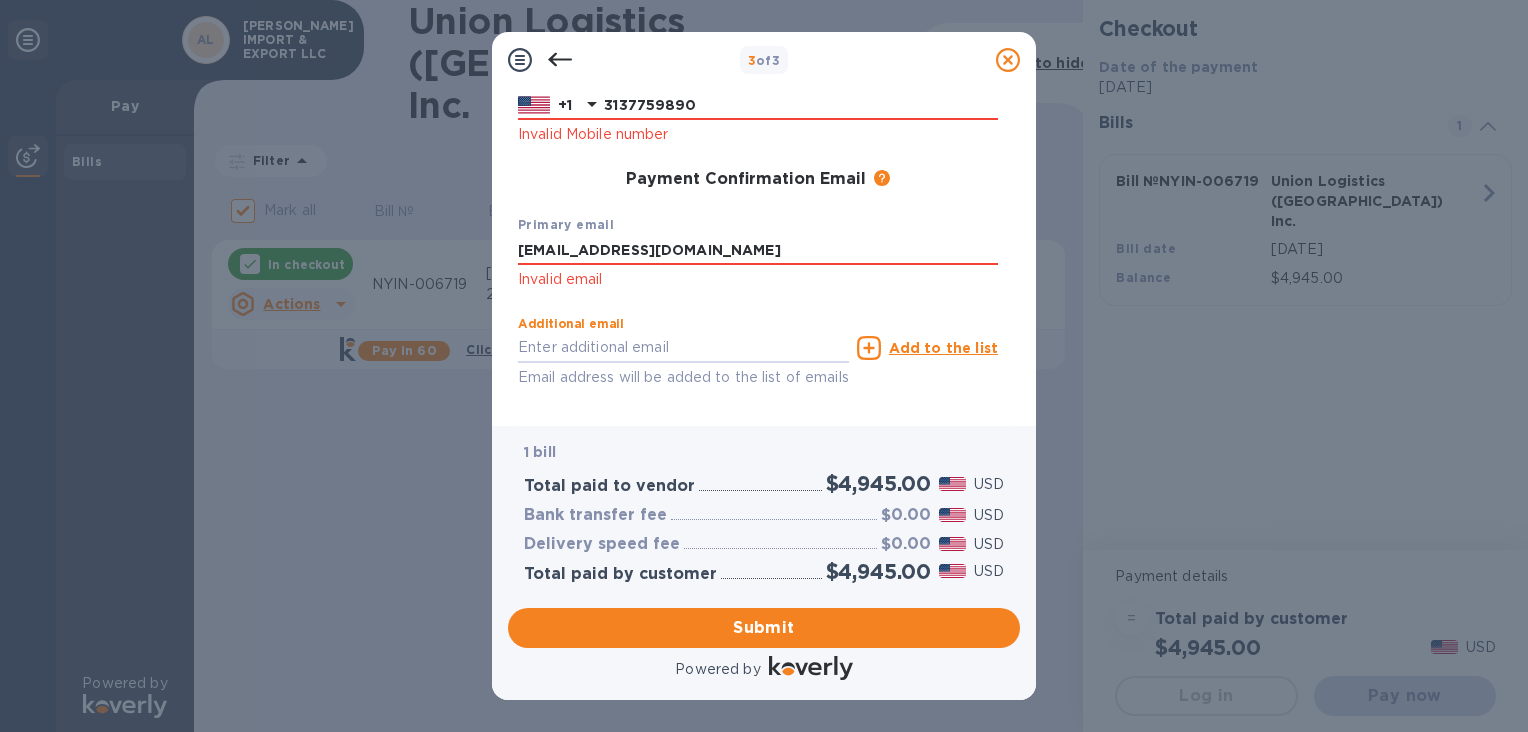 type 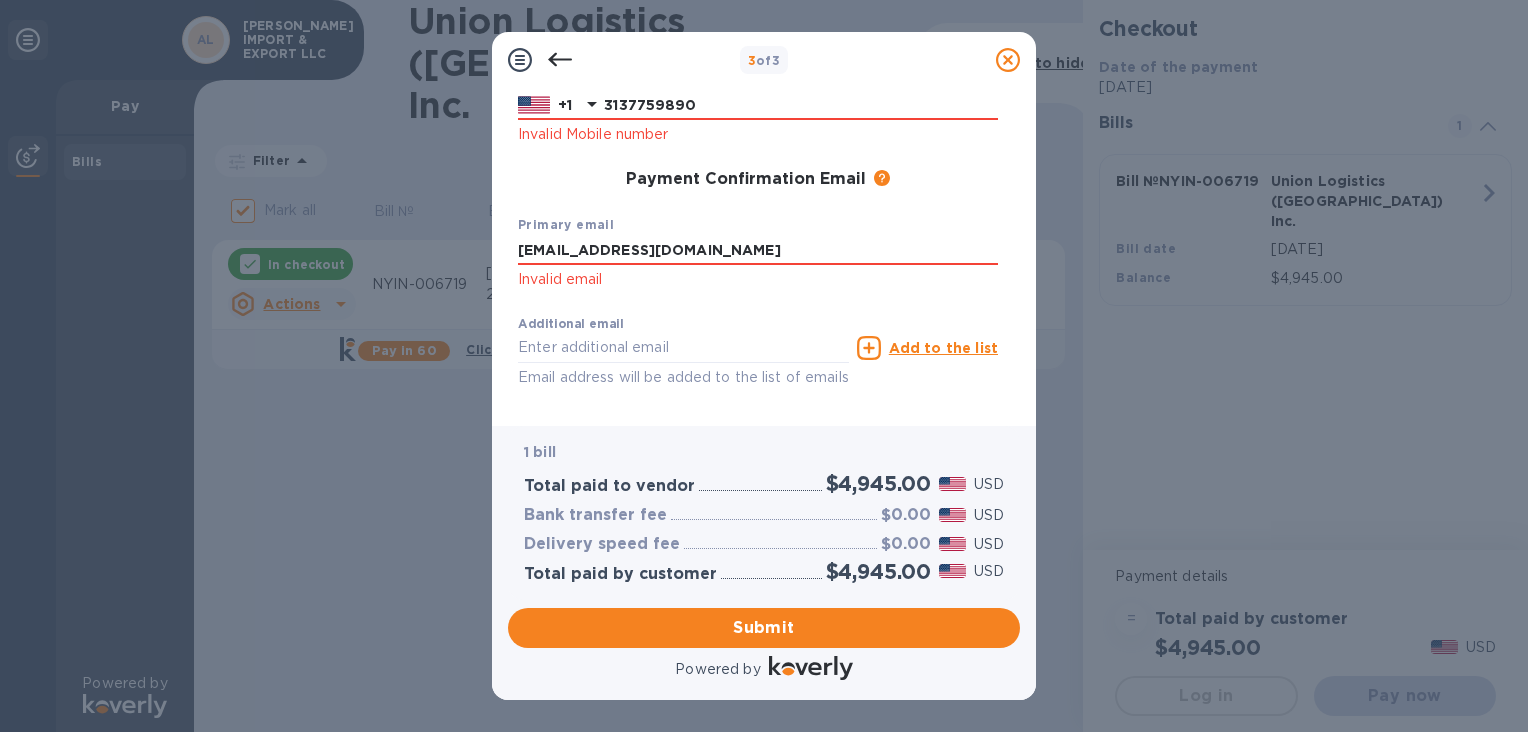 click on "Additional email Email address will be added to the list of emails Add to the list Added additional emails" at bounding box center (758, 366) 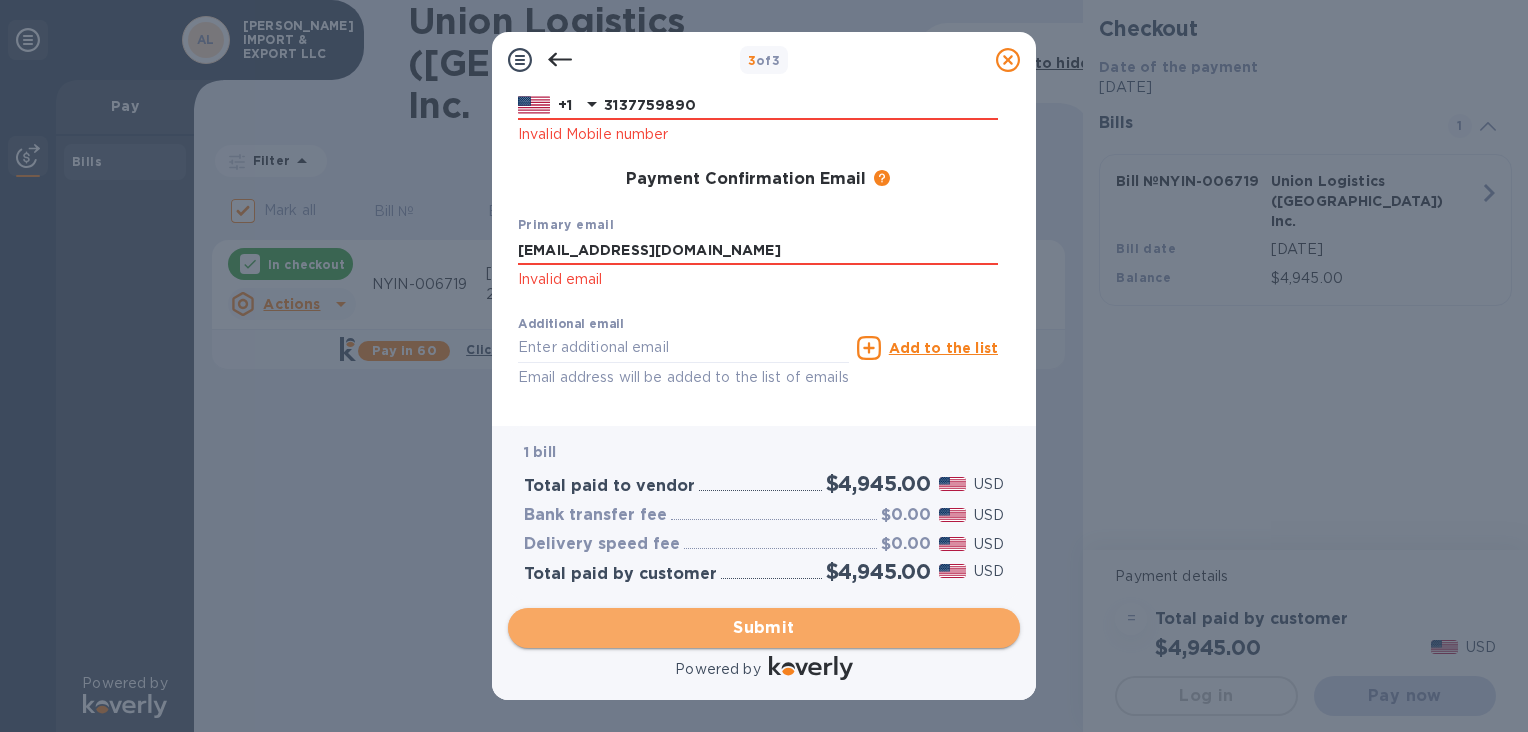 click on "Submit" at bounding box center [764, 628] 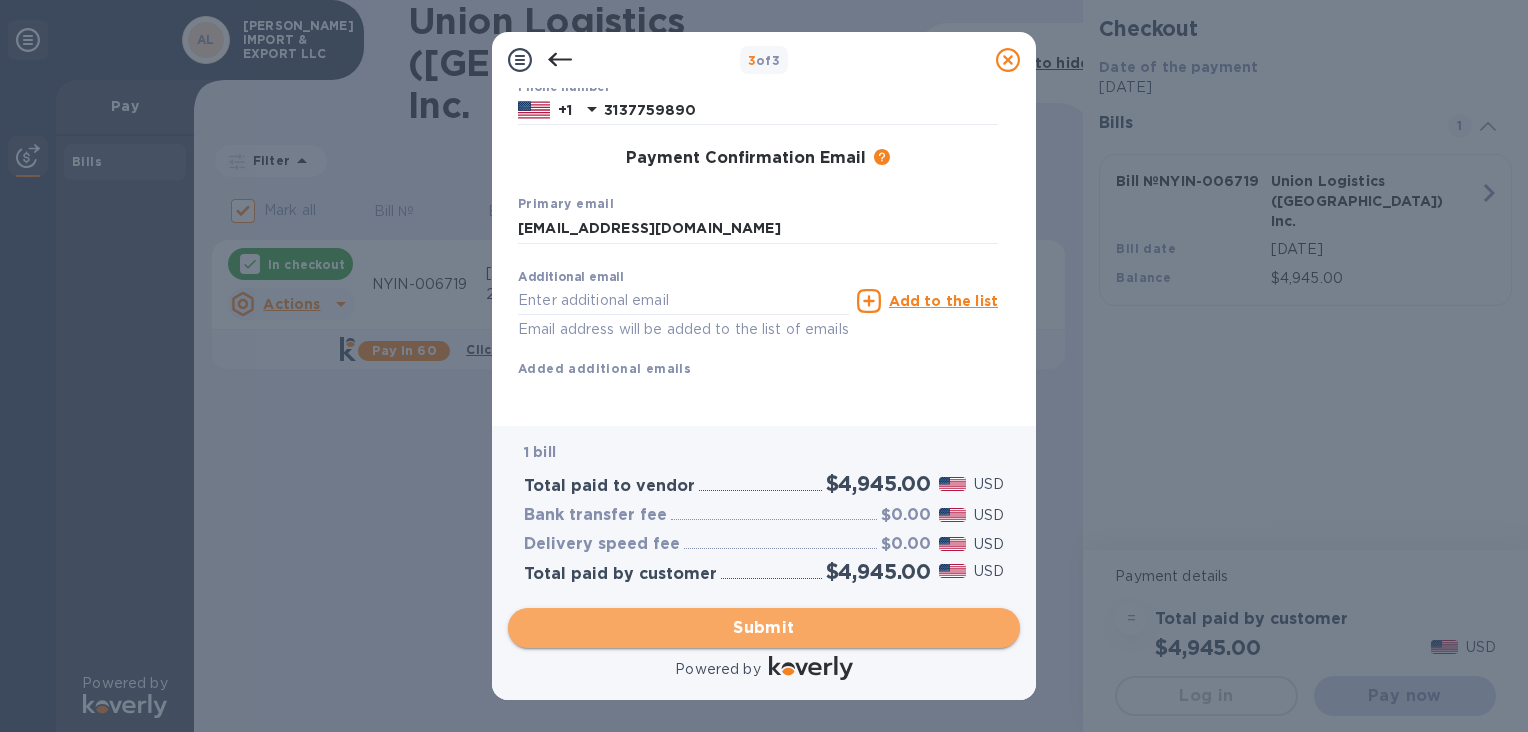 click on "Submit" at bounding box center (764, 628) 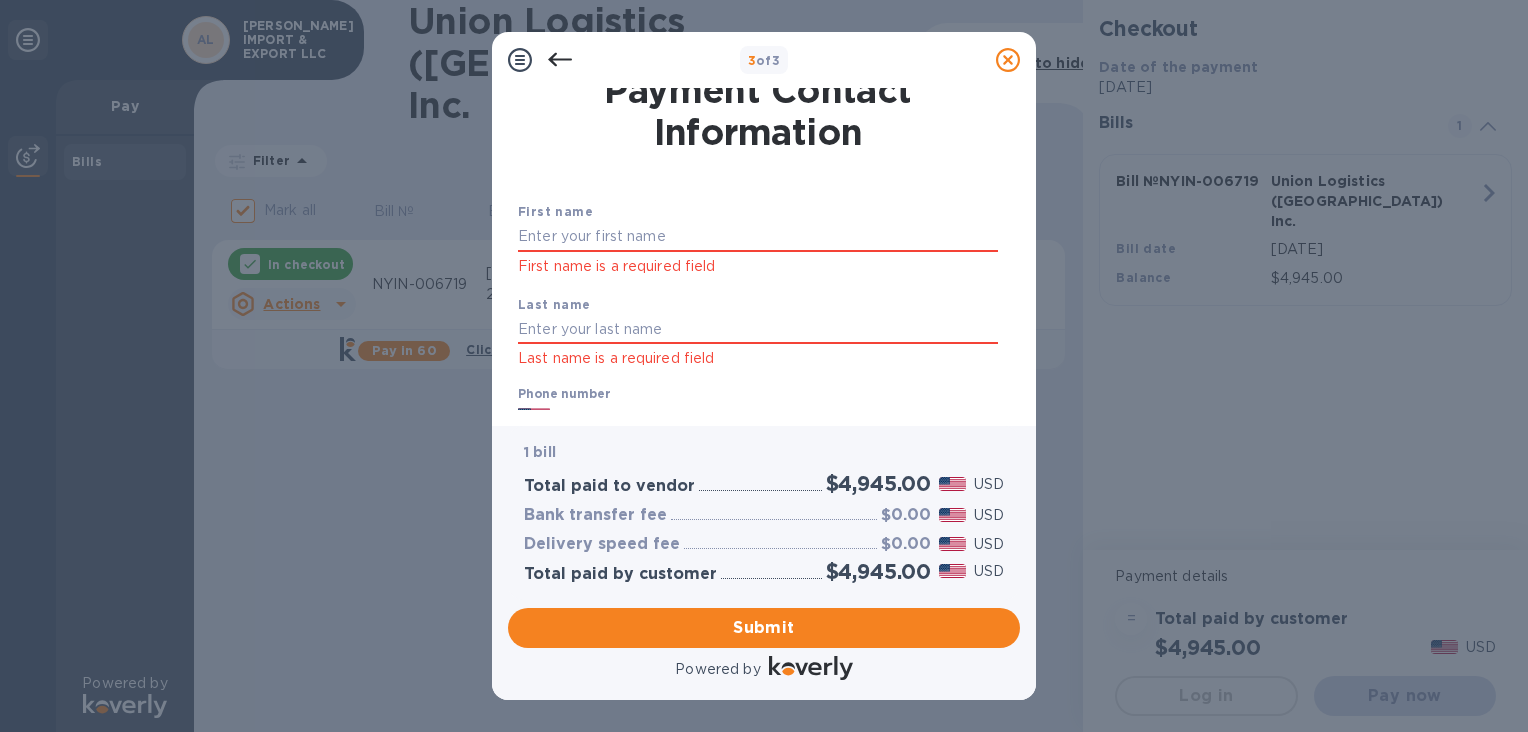 scroll, scrollTop: 0, scrollLeft: 0, axis: both 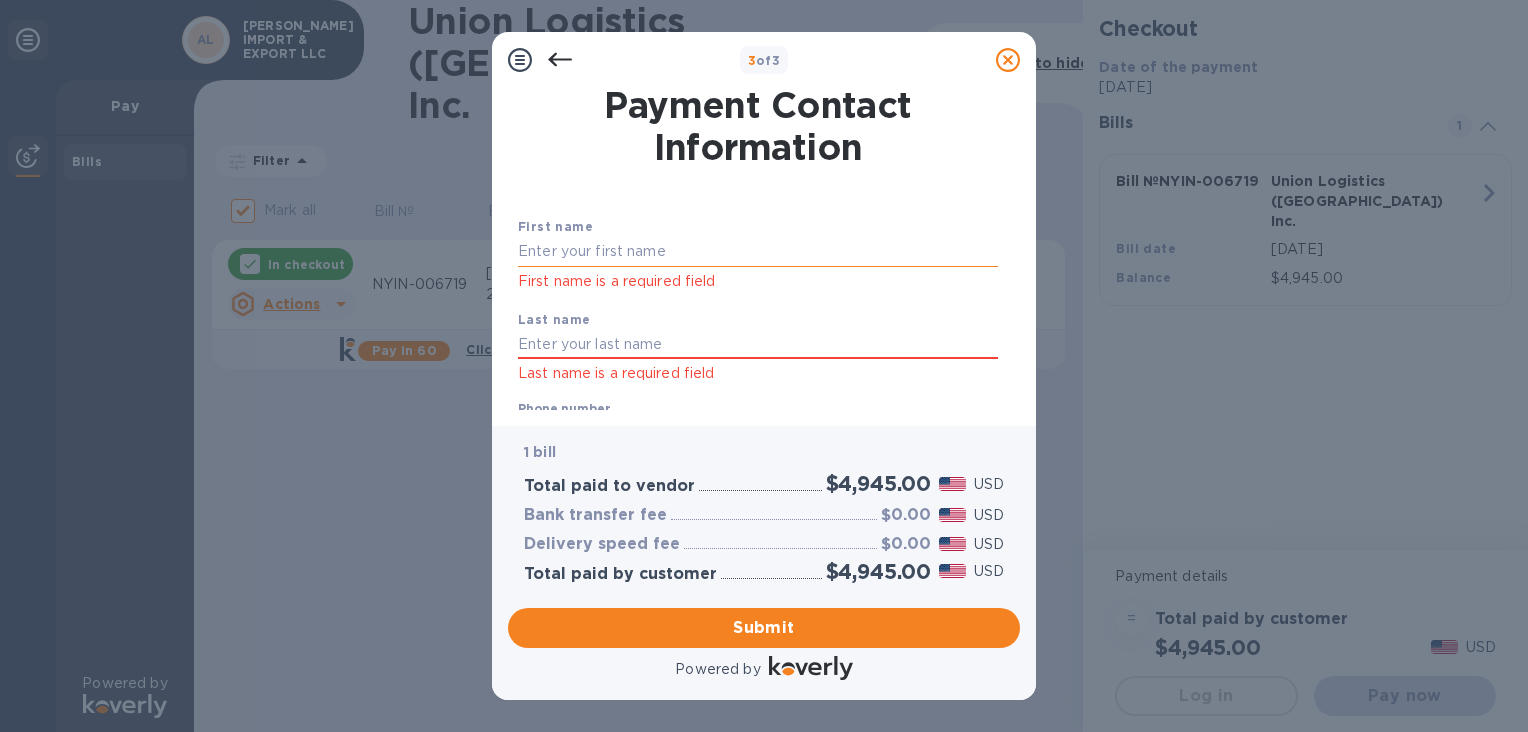 click at bounding box center (758, 252) 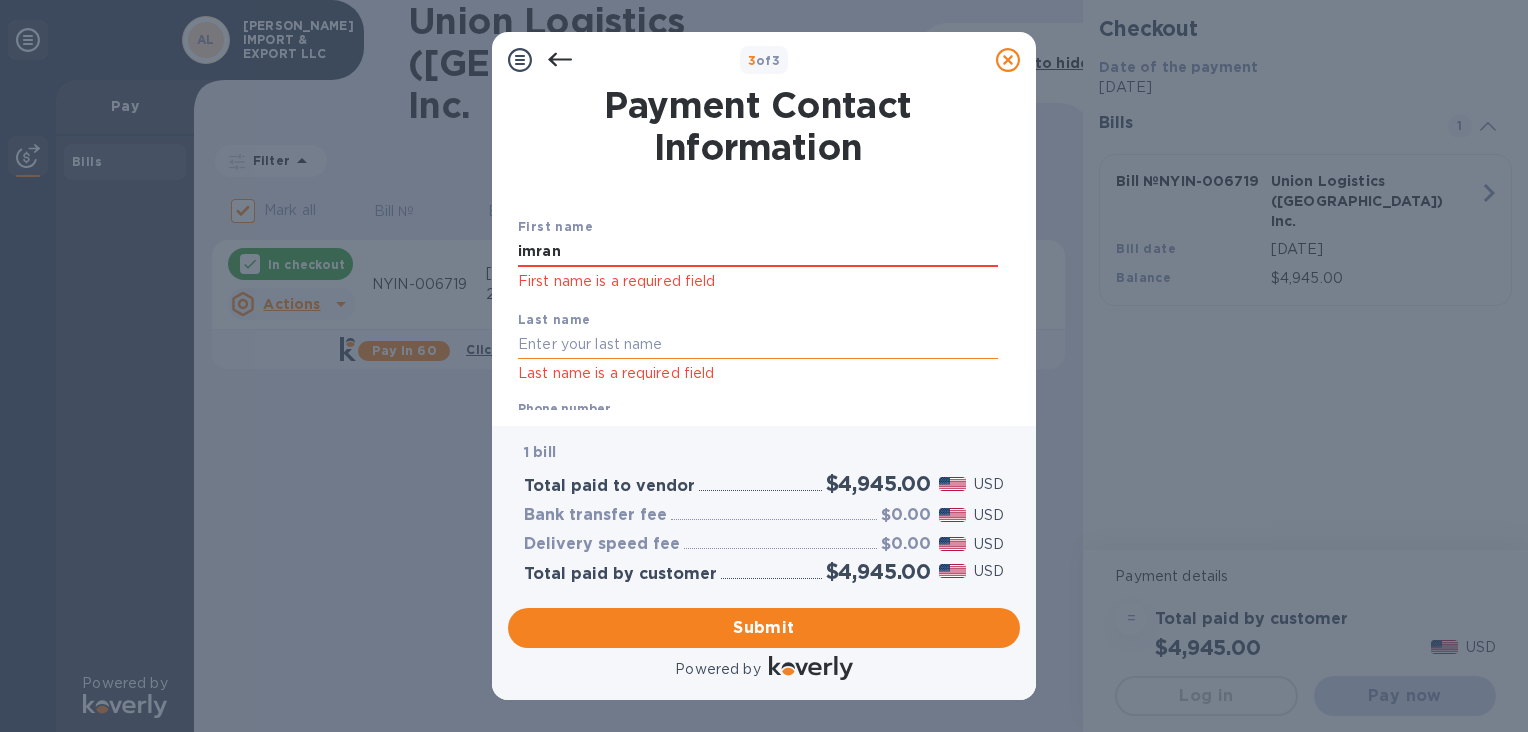 type on "imran" 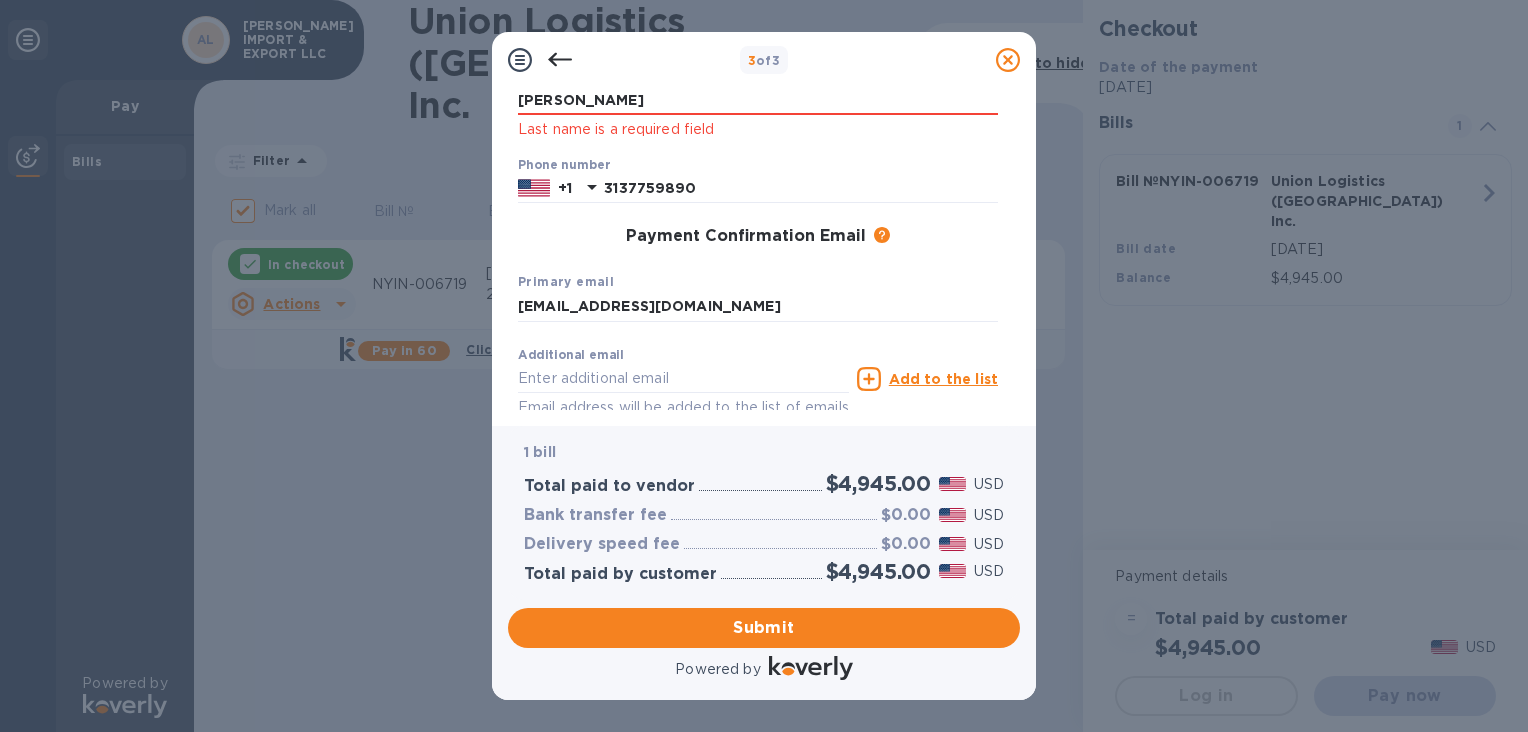 scroll, scrollTop: 348, scrollLeft: 0, axis: vertical 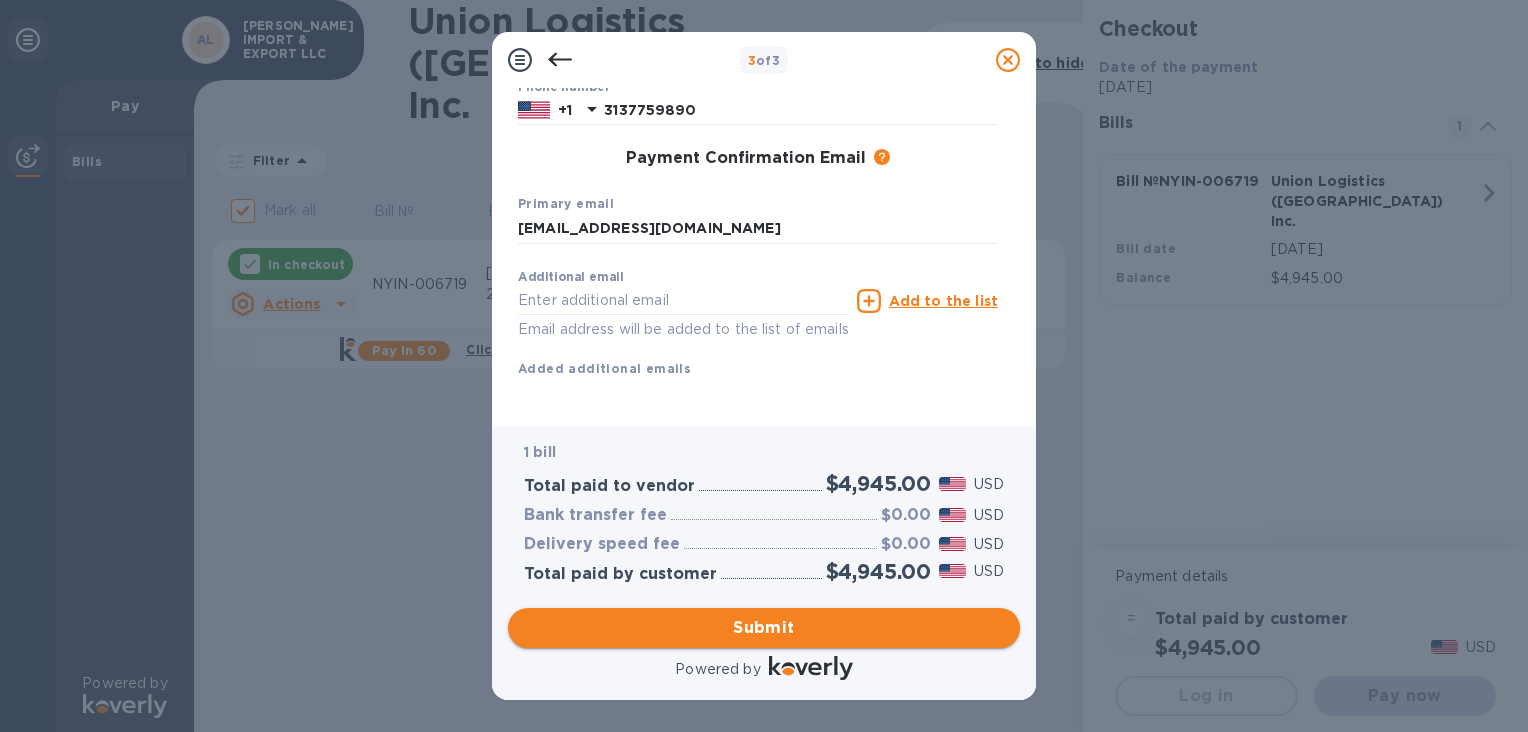 type on "[PERSON_NAME]" 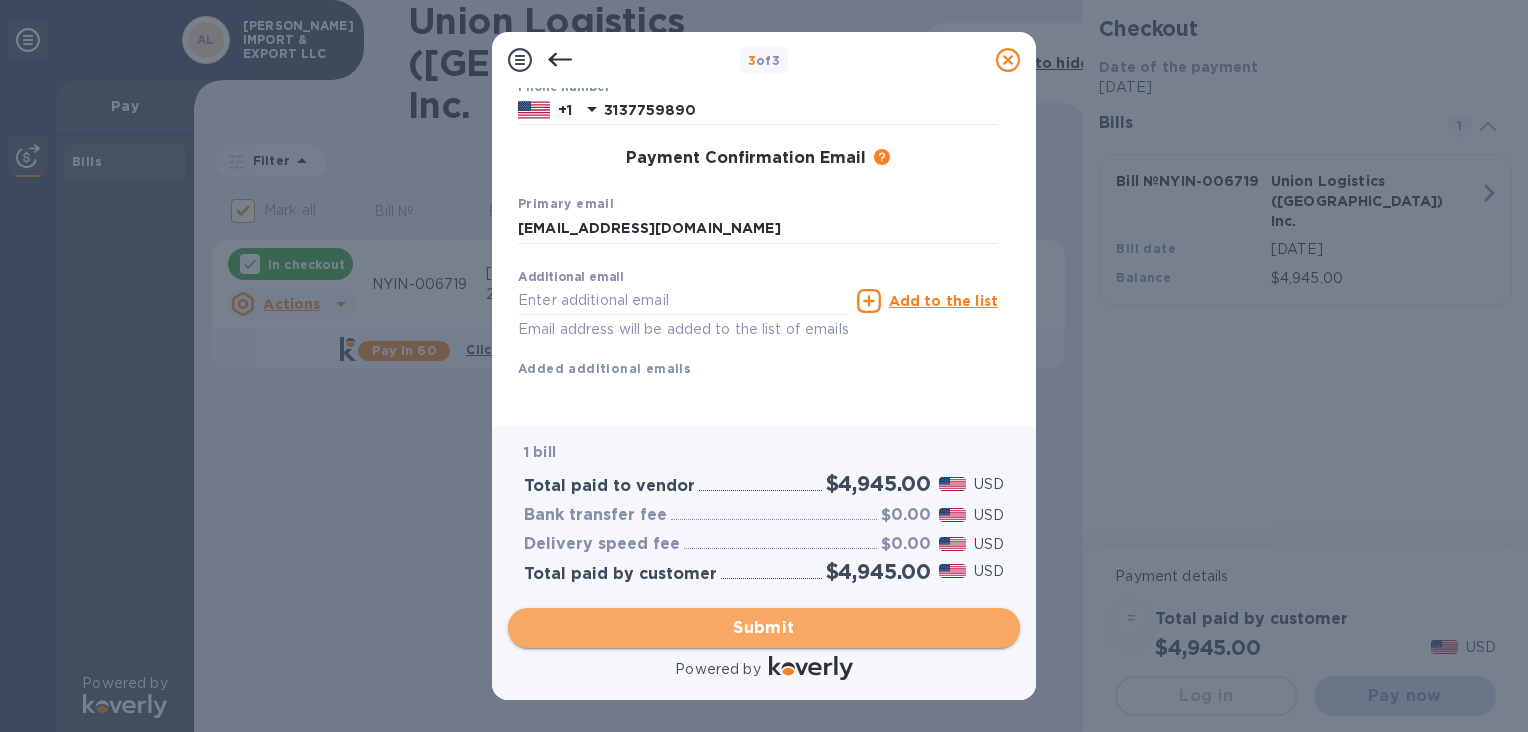 click on "Submit" at bounding box center (764, 628) 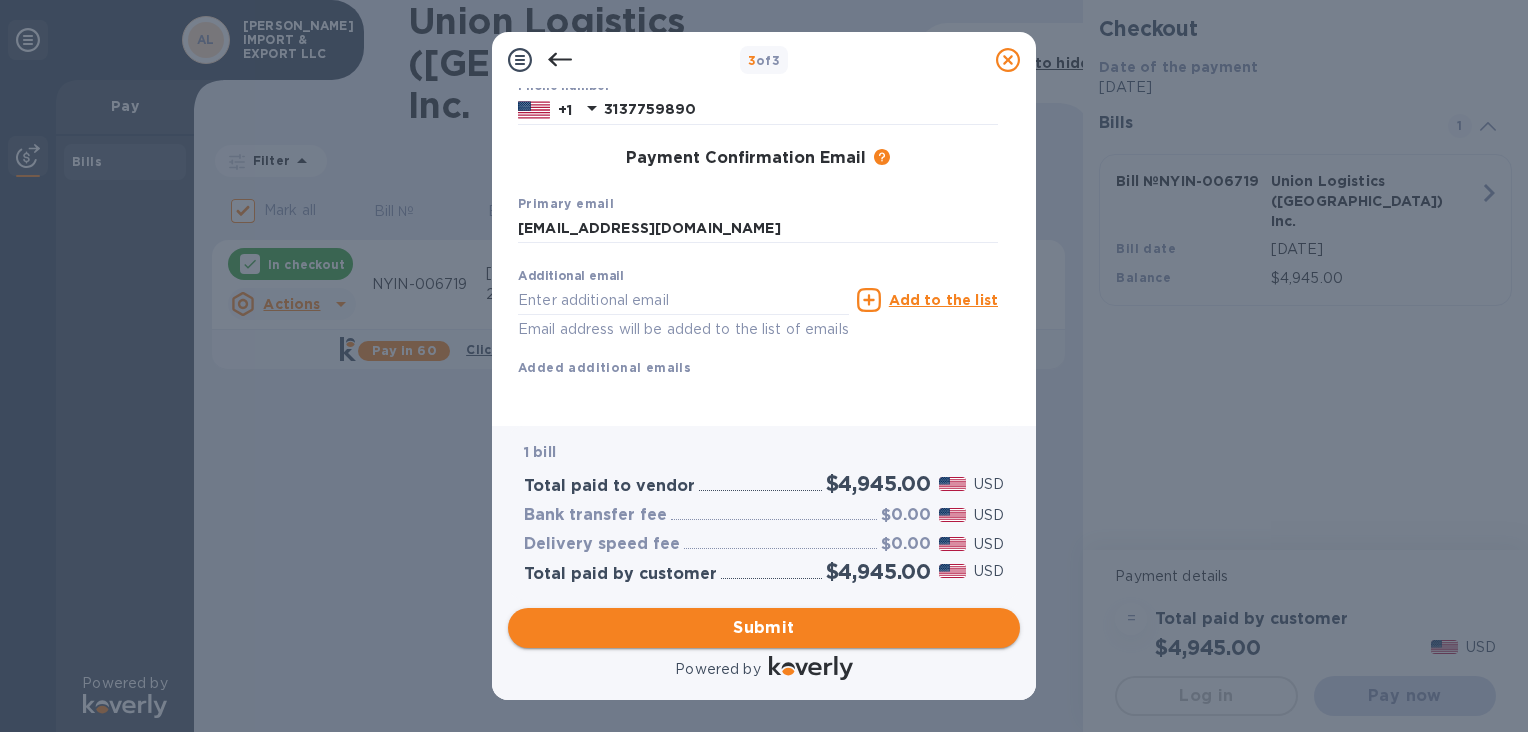 scroll, scrollTop: 295, scrollLeft: 0, axis: vertical 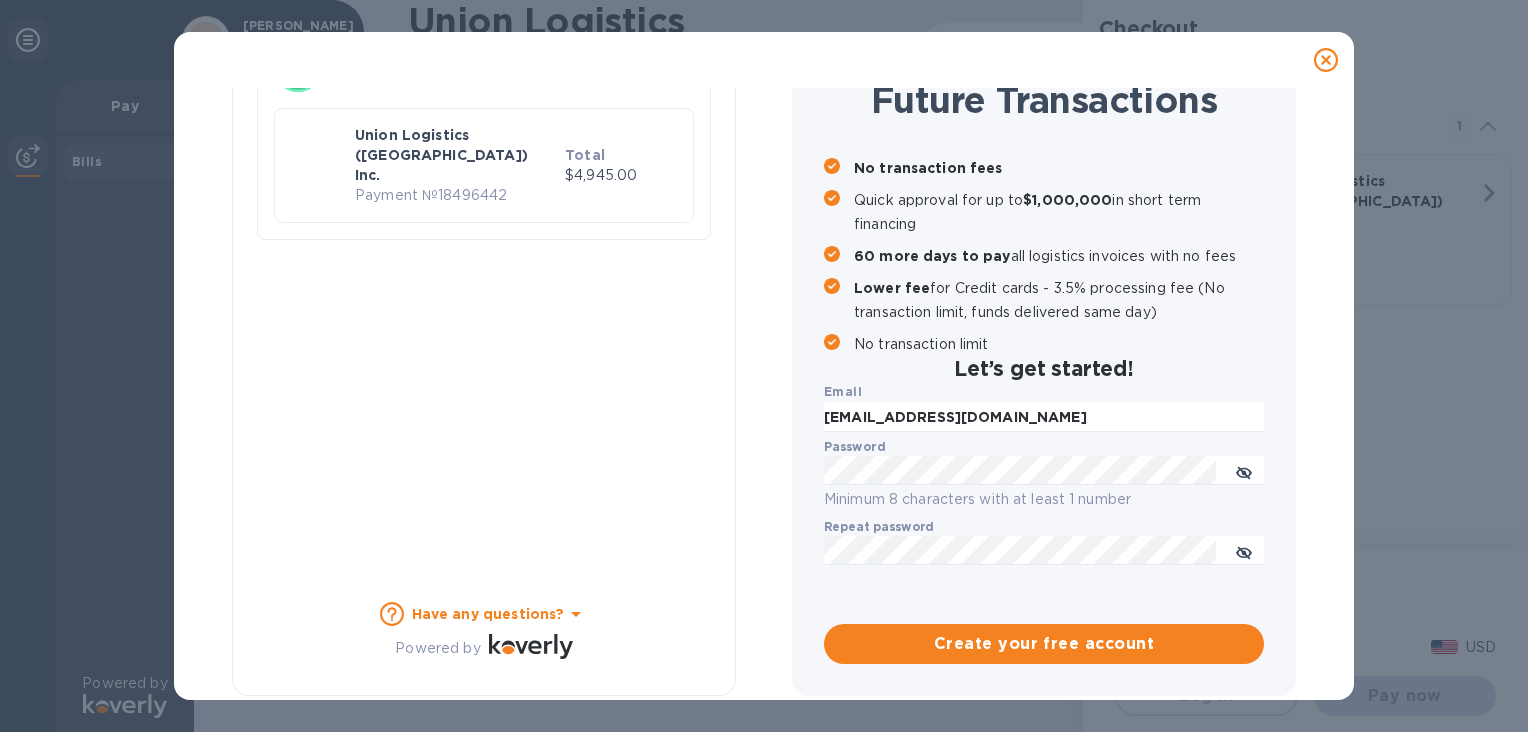 checkbox on "false" 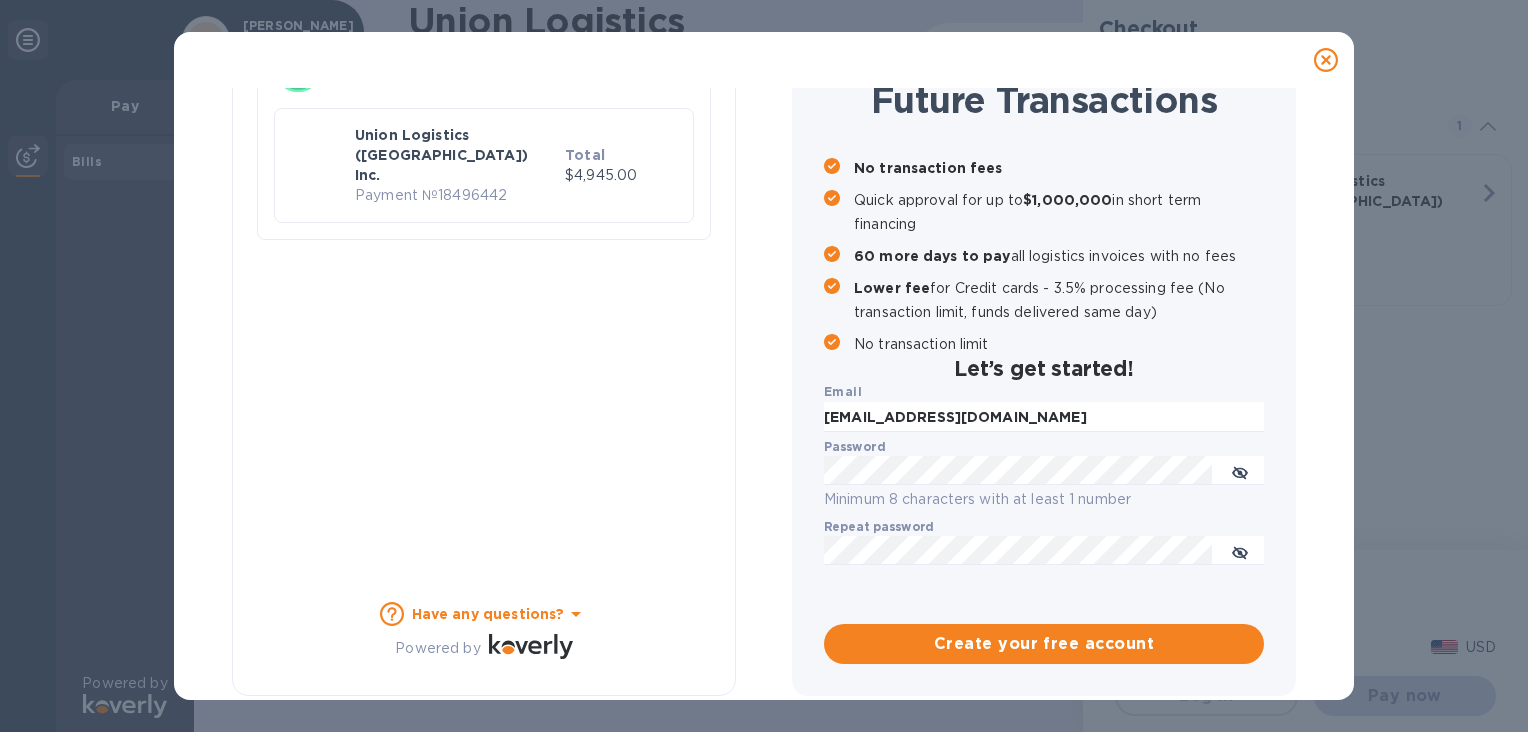 scroll, scrollTop: 188, scrollLeft: 0, axis: vertical 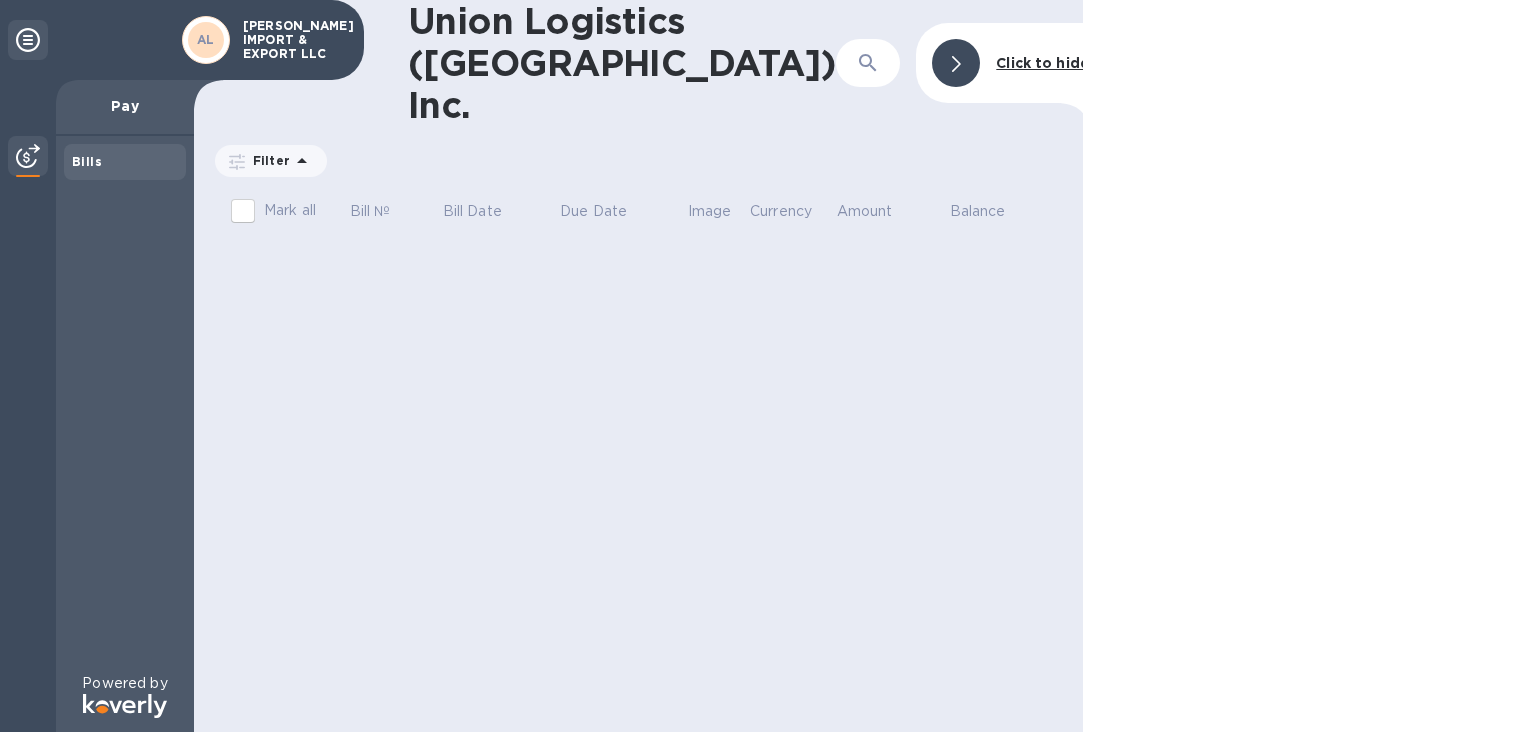 click 